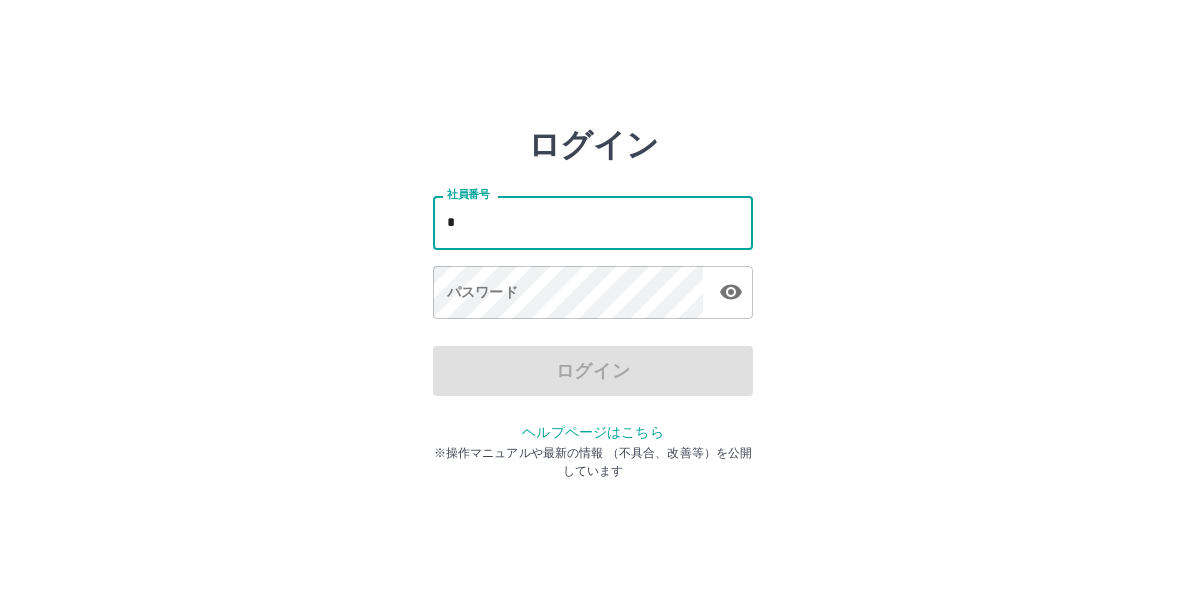 scroll, scrollTop: 0, scrollLeft: 0, axis: both 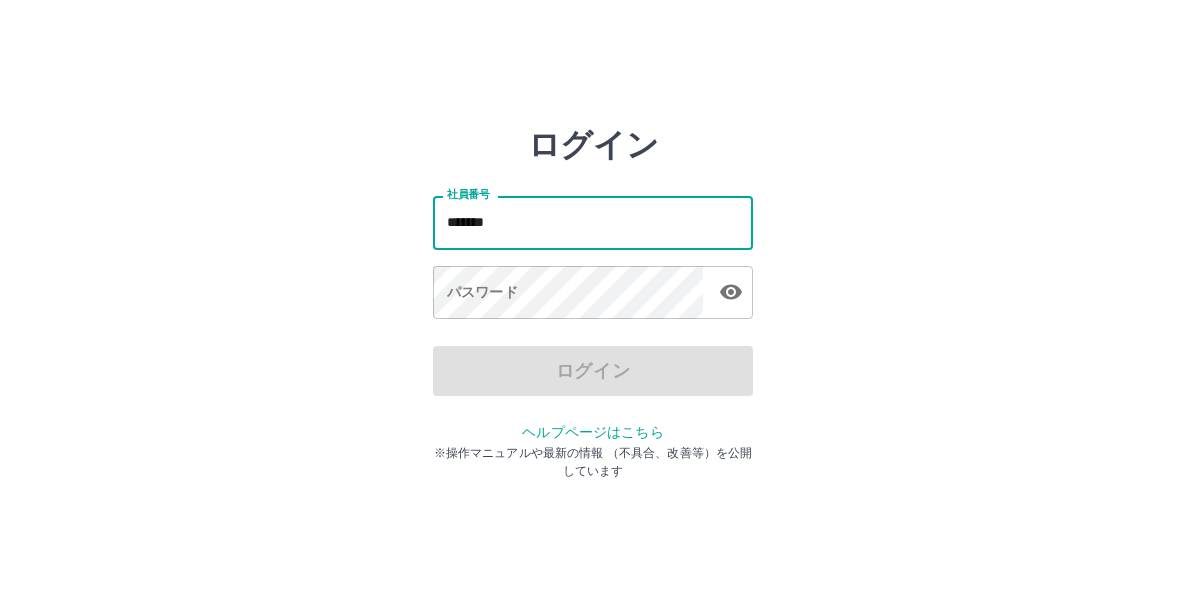 type on "*******" 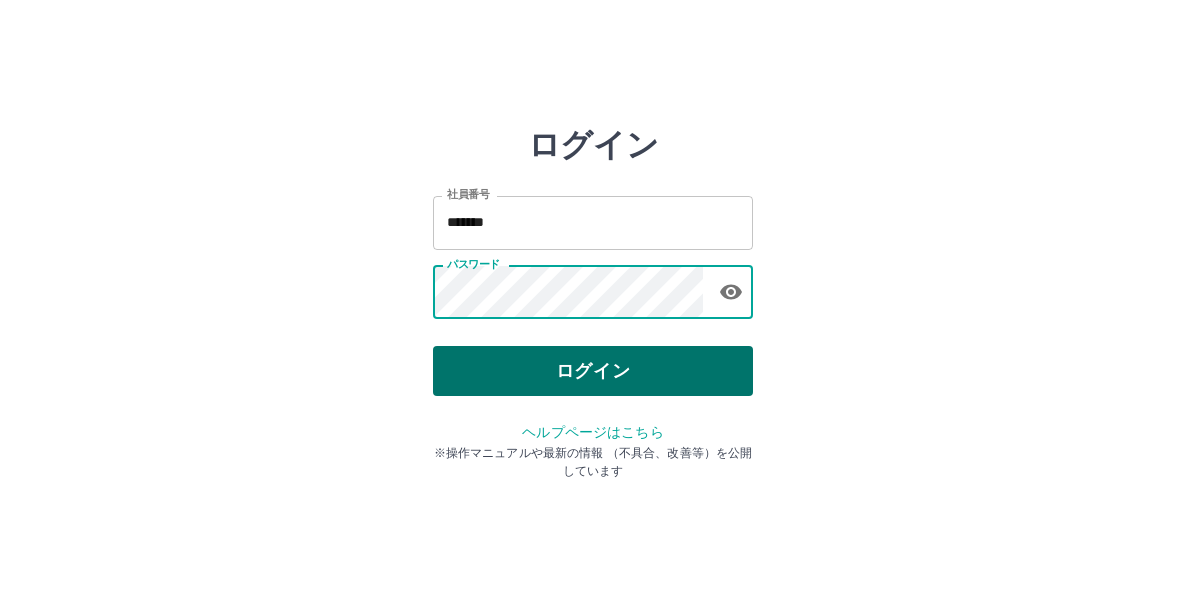 click on "ログイン" at bounding box center [593, 371] 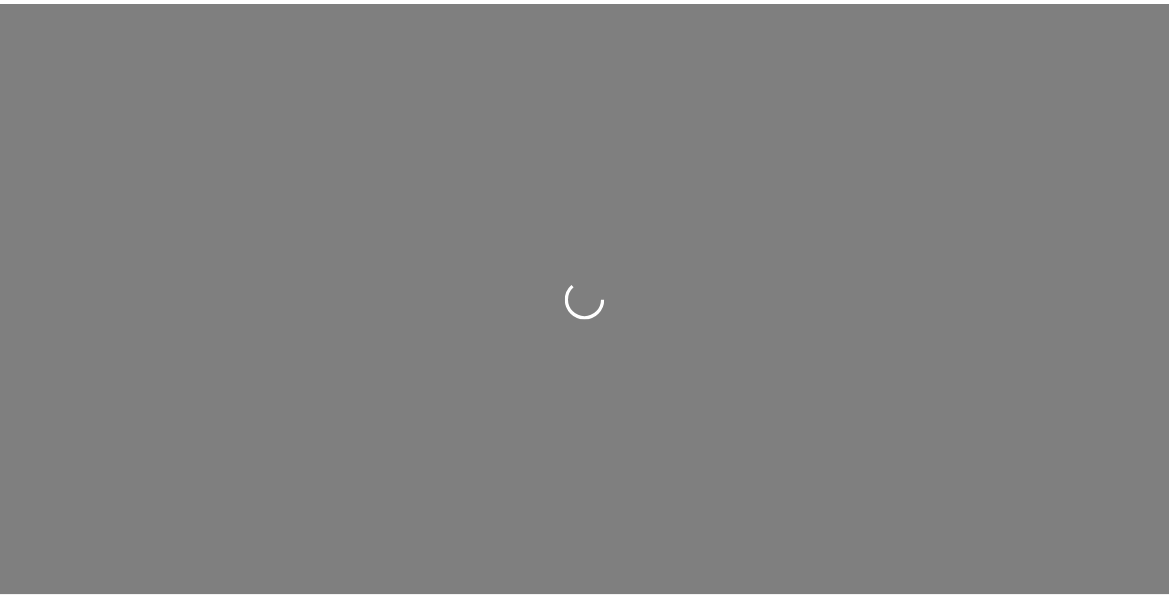 scroll, scrollTop: 0, scrollLeft: 0, axis: both 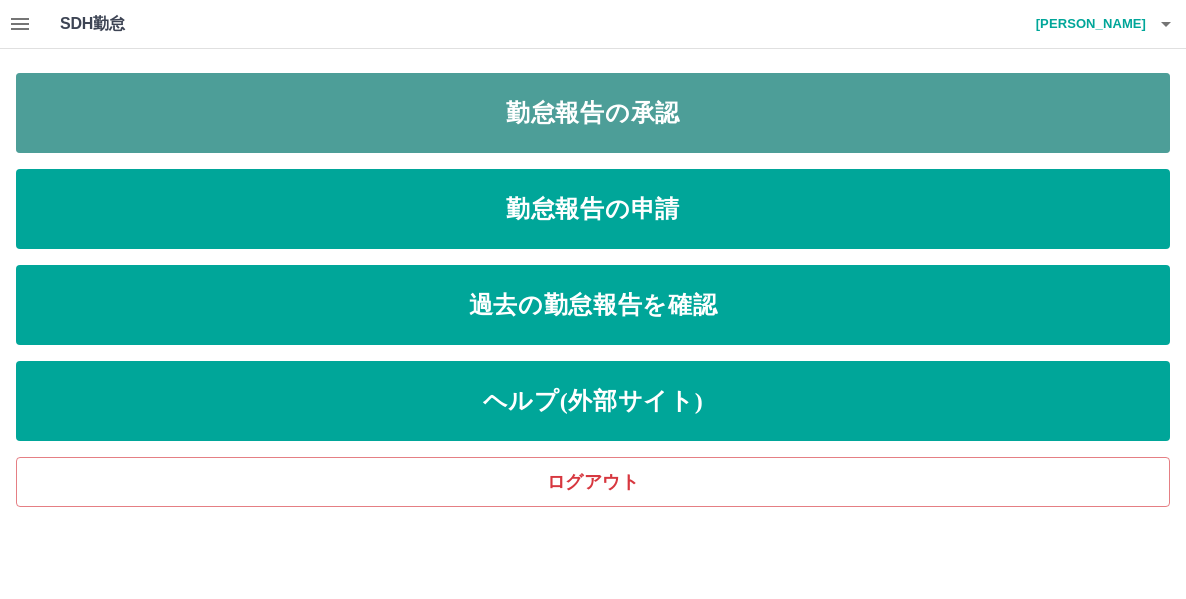 click on "勤怠報告の承認" at bounding box center [593, 113] 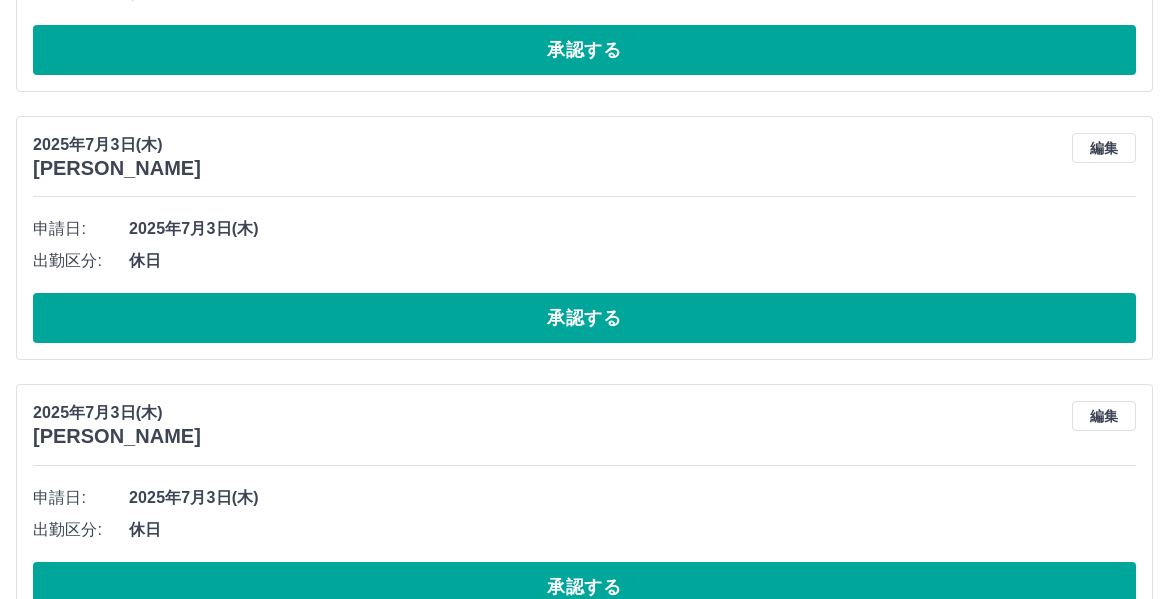 scroll, scrollTop: 6256, scrollLeft: 0, axis: vertical 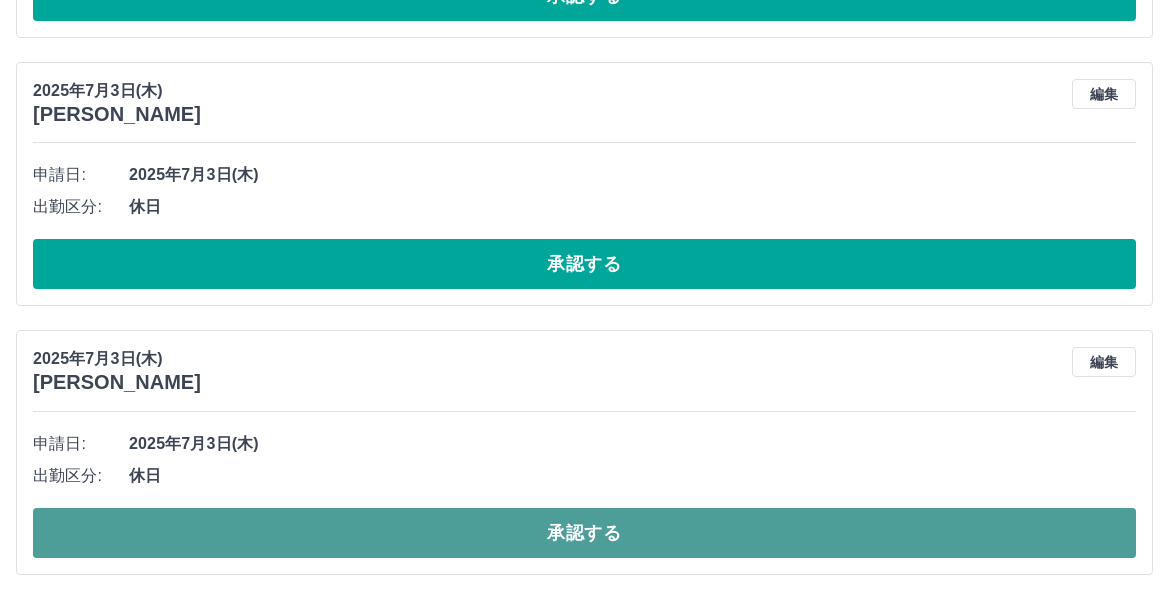 click on "承認する" at bounding box center (584, 533) 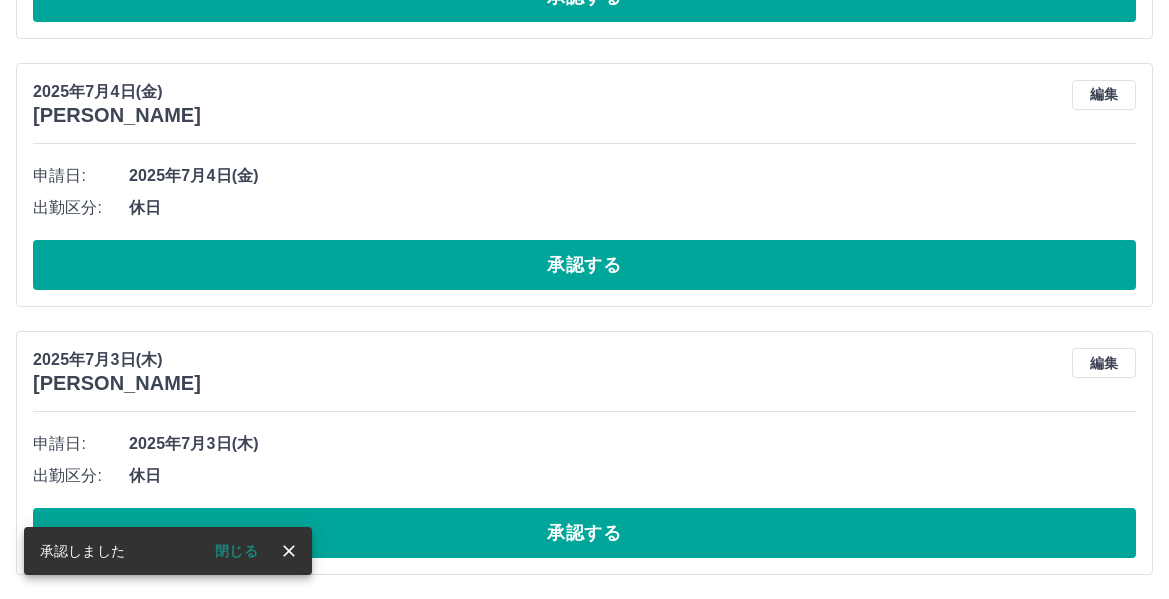 scroll, scrollTop: 5987, scrollLeft: 0, axis: vertical 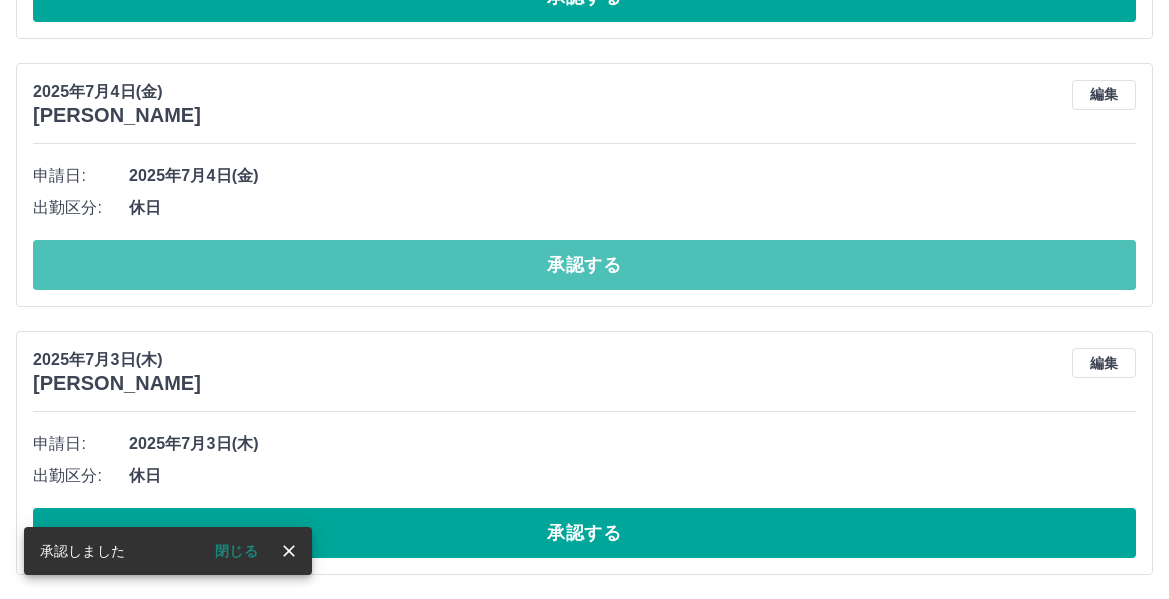 click on "承認する" at bounding box center (584, 265) 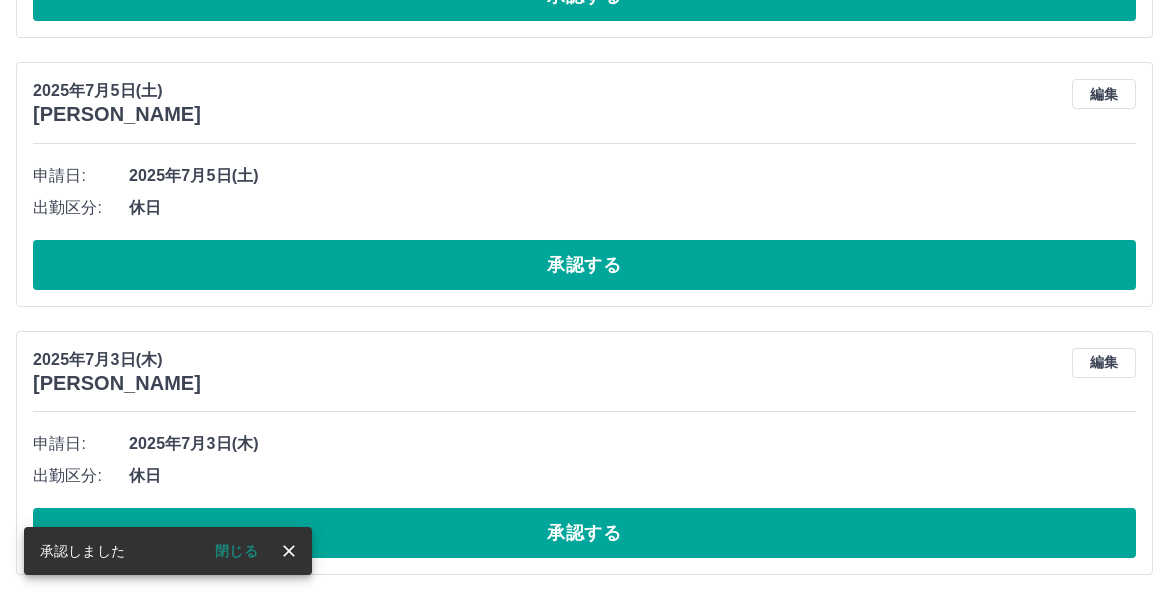 scroll, scrollTop: 5719, scrollLeft: 0, axis: vertical 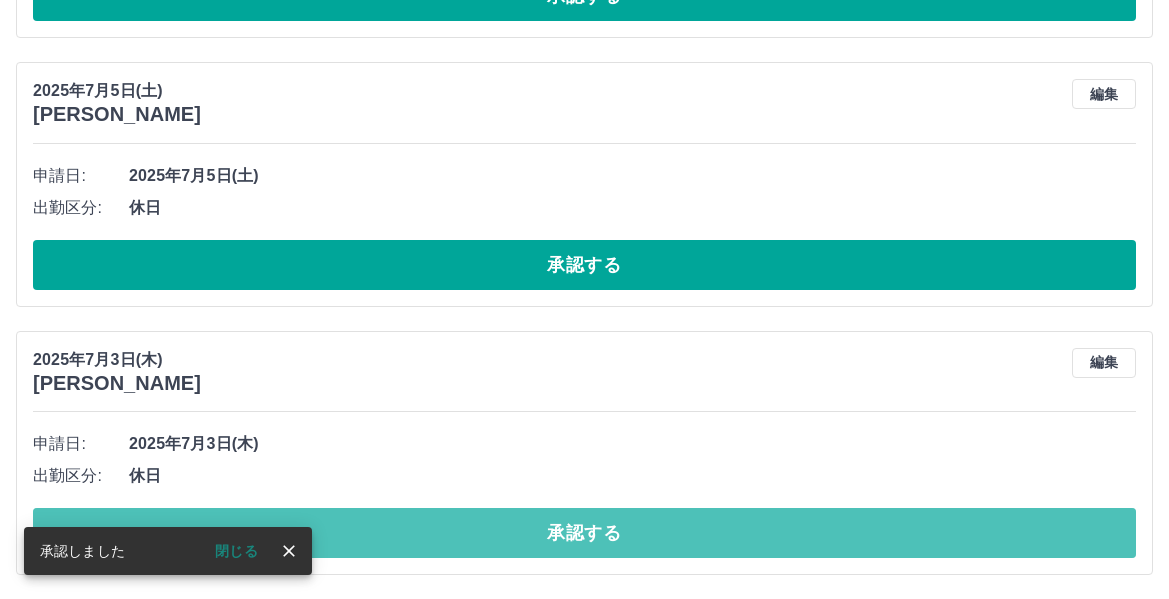 click on "承認する" at bounding box center [584, 533] 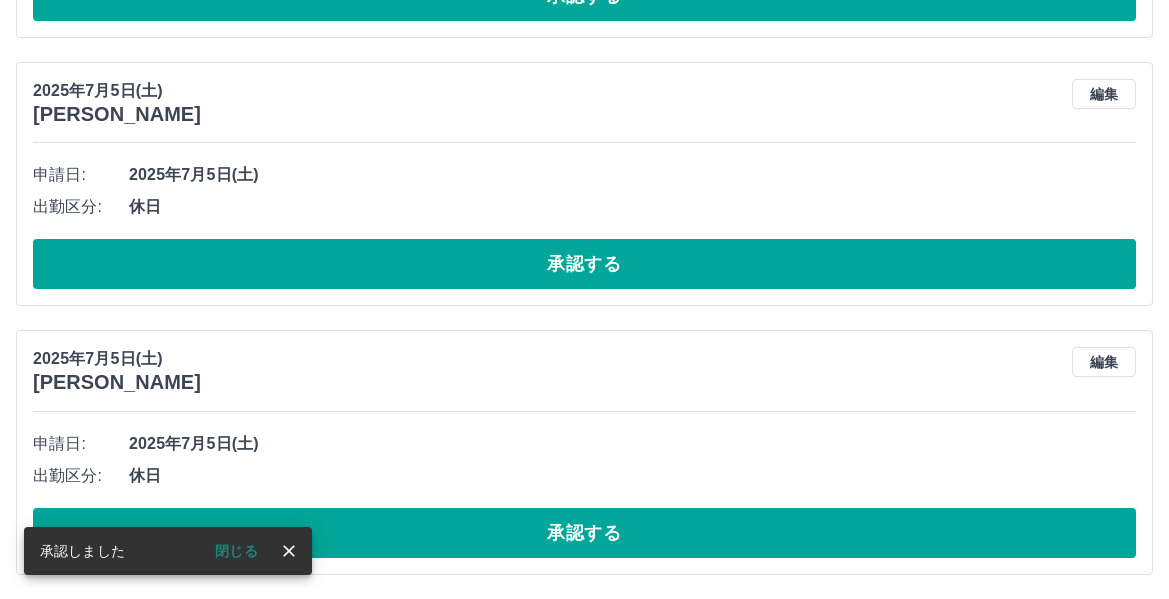 scroll, scrollTop: 5451, scrollLeft: 0, axis: vertical 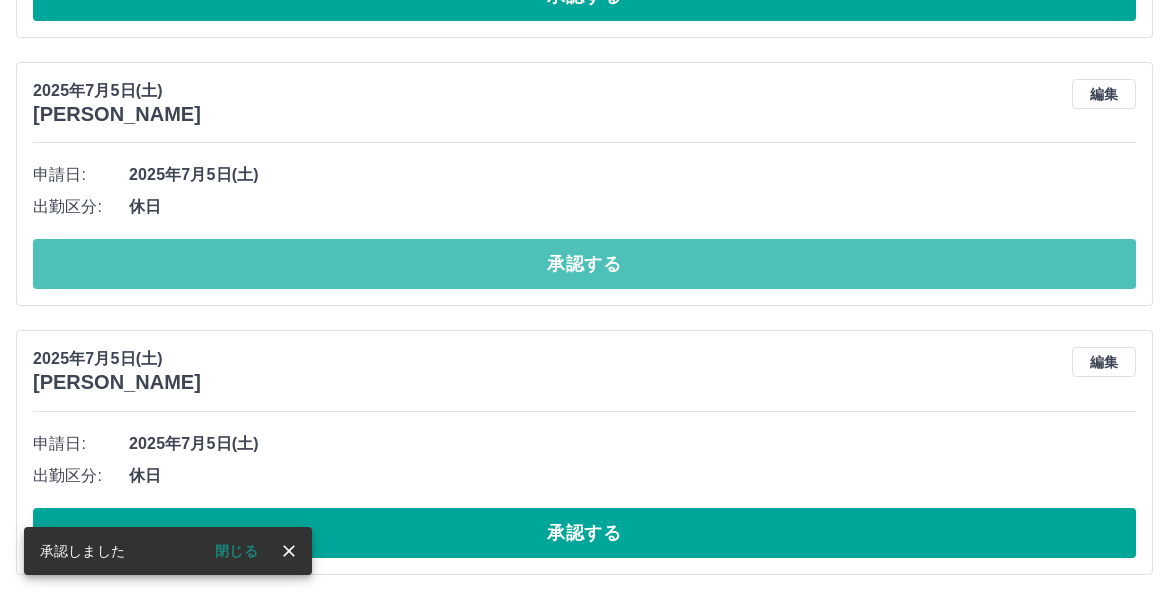 click on "承認する" at bounding box center [584, 264] 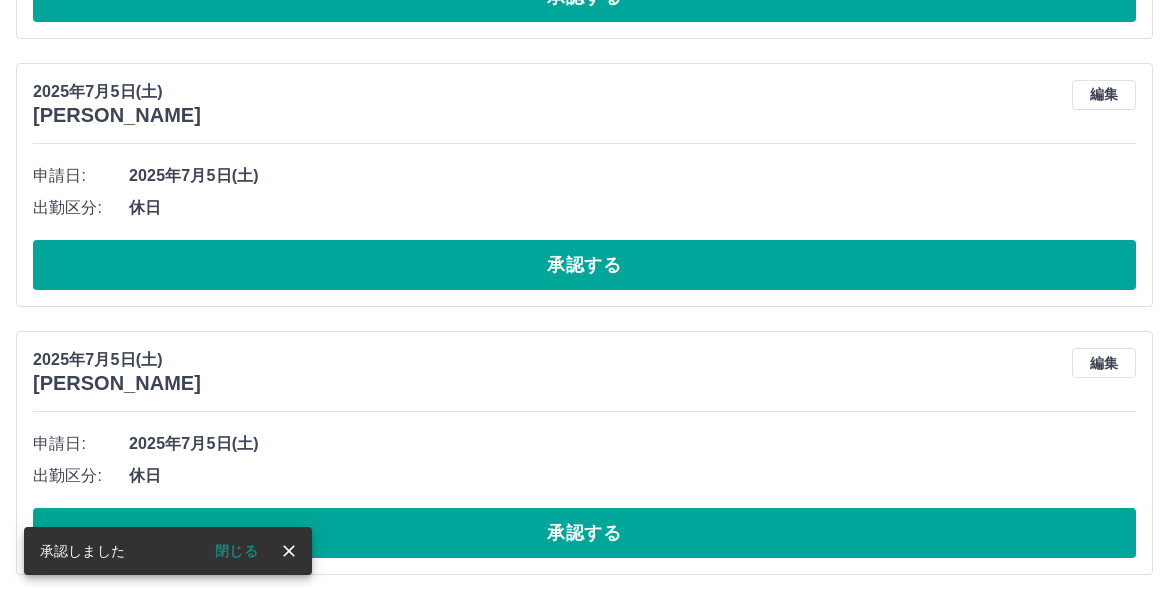 scroll, scrollTop: 5182, scrollLeft: 0, axis: vertical 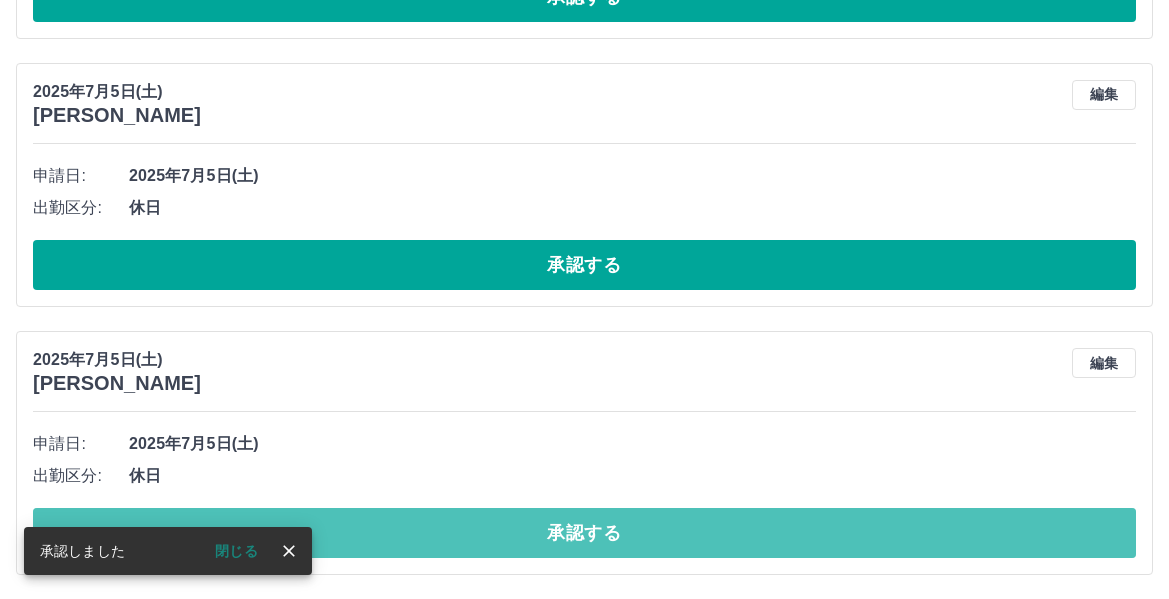 click on "承認する" at bounding box center (584, 533) 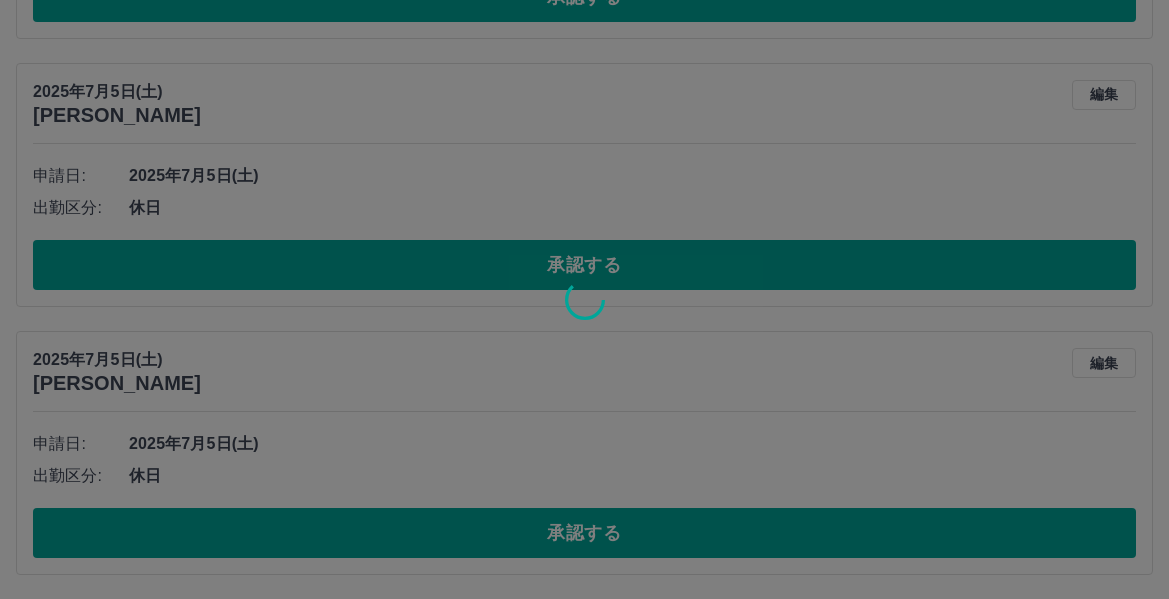 scroll, scrollTop: 4914, scrollLeft: 0, axis: vertical 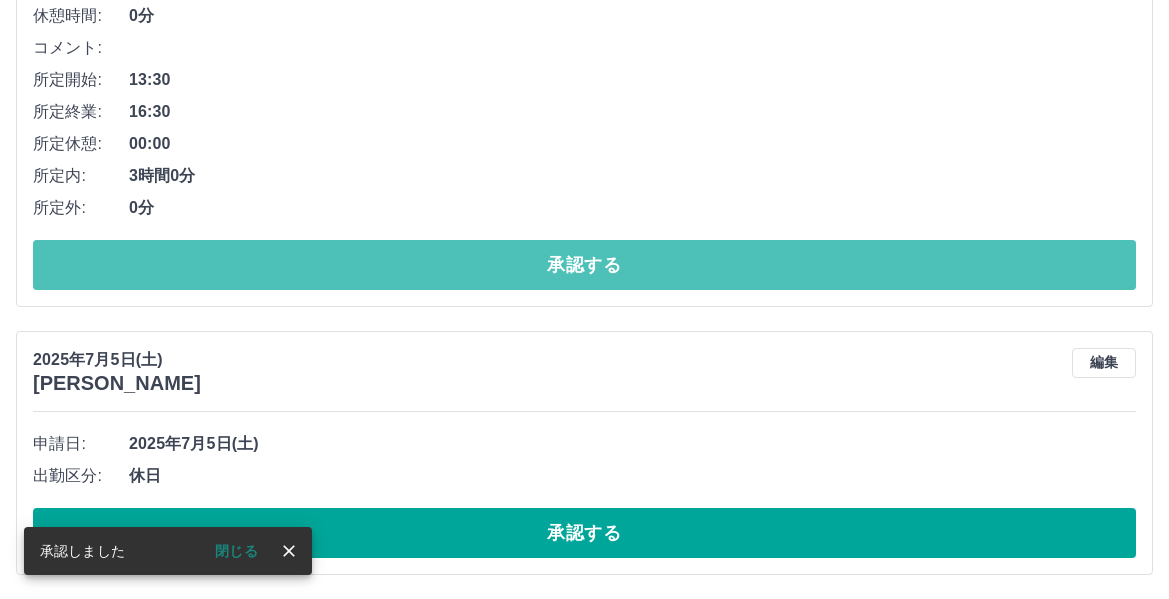 click on "承認する" at bounding box center [584, 265] 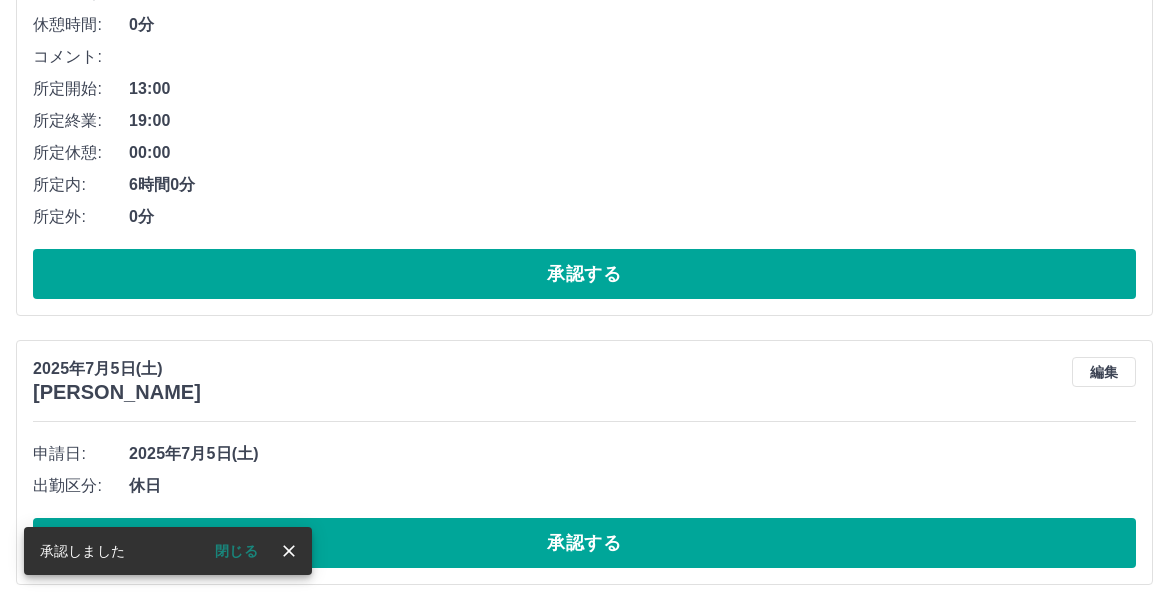 scroll, scrollTop: 4358, scrollLeft: 0, axis: vertical 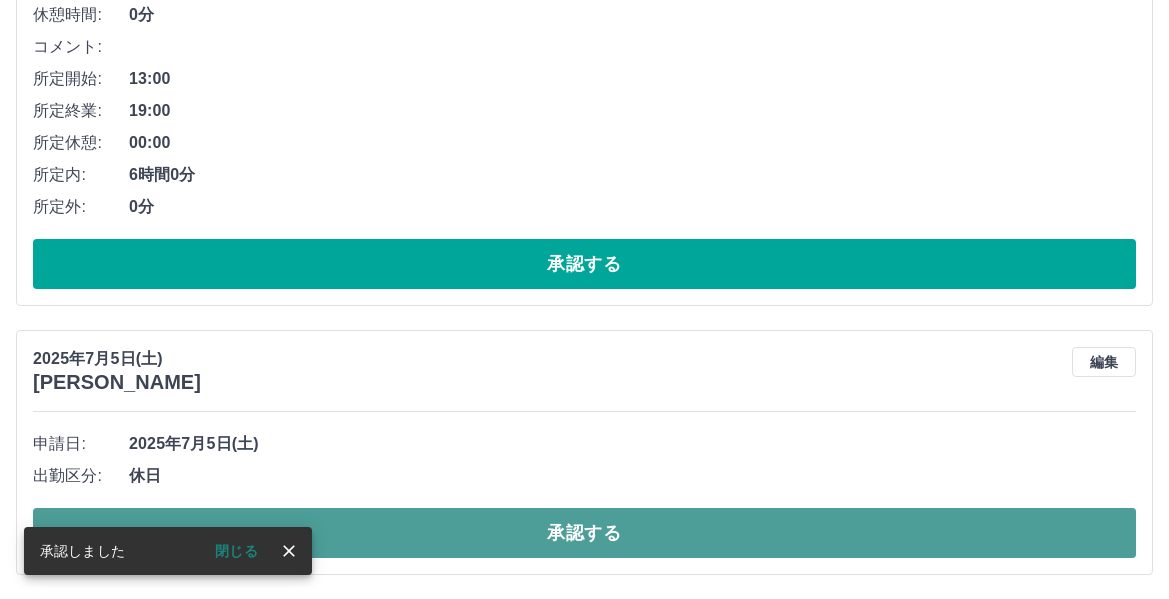 click on "承認する" at bounding box center (584, 533) 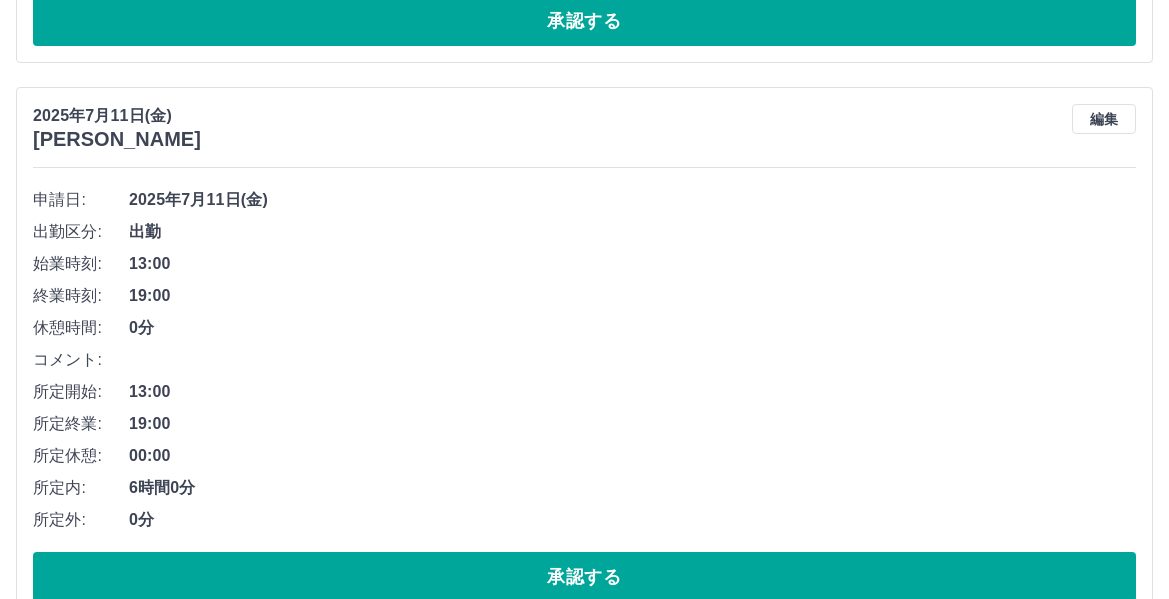 scroll, scrollTop: 4089, scrollLeft: 0, axis: vertical 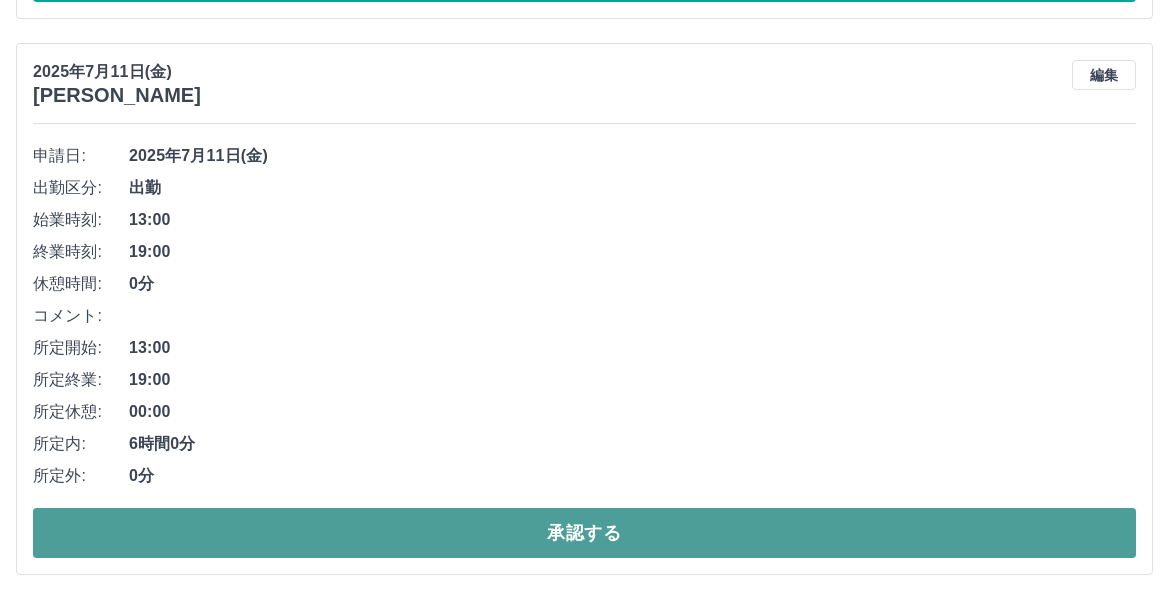 click on "承認する" at bounding box center (584, 533) 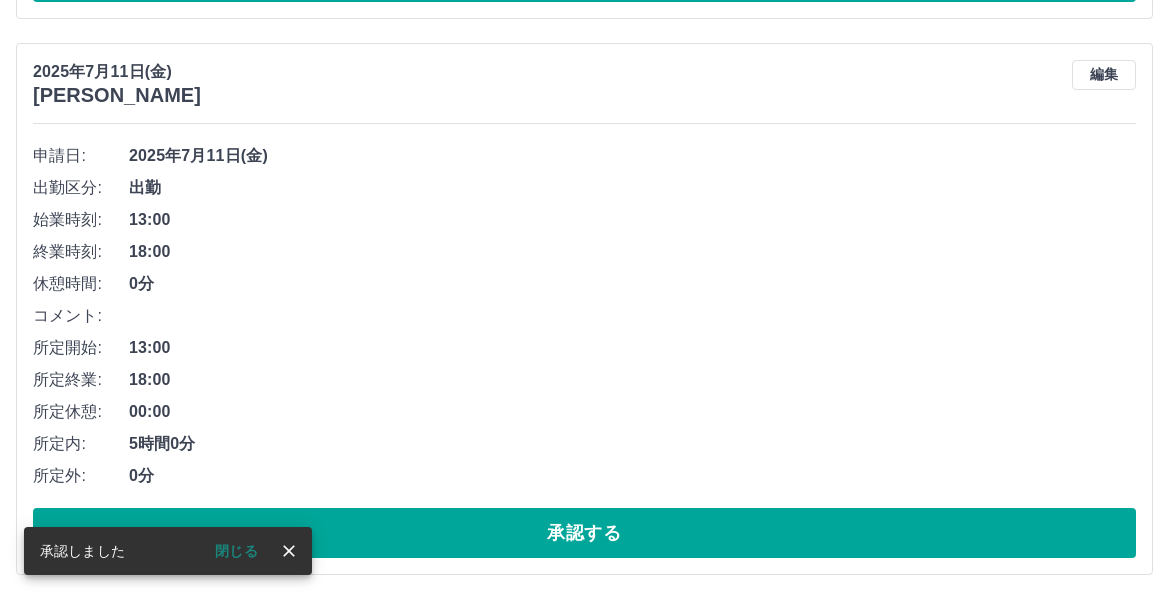 scroll, scrollTop: 3533, scrollLeft: 0, axis: vertical 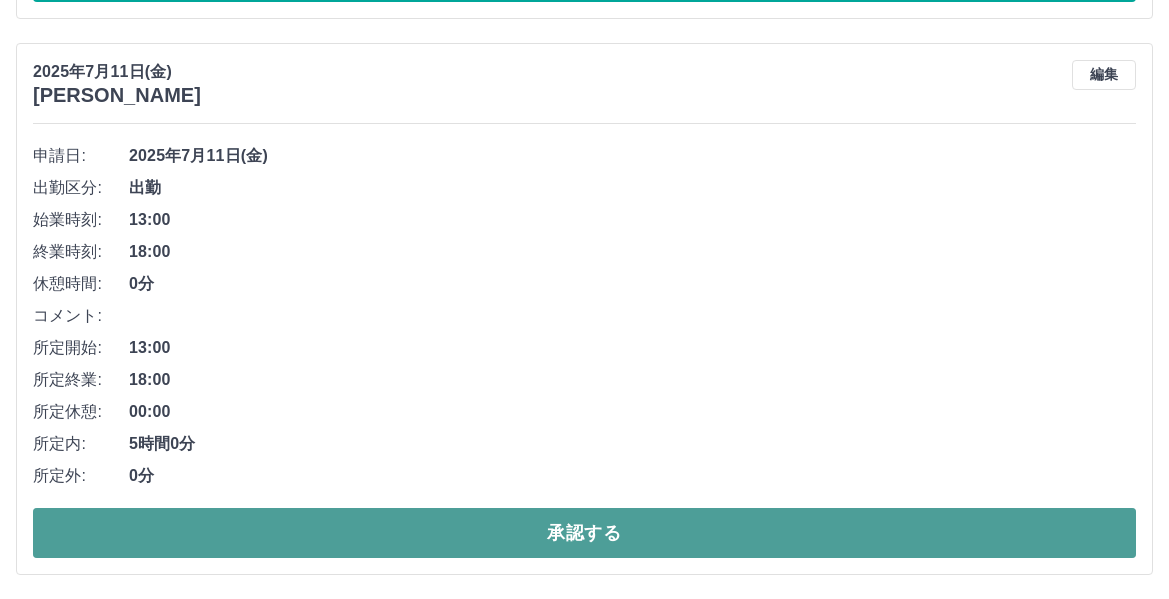 click on "承認する" at bounding box center (584, 533) 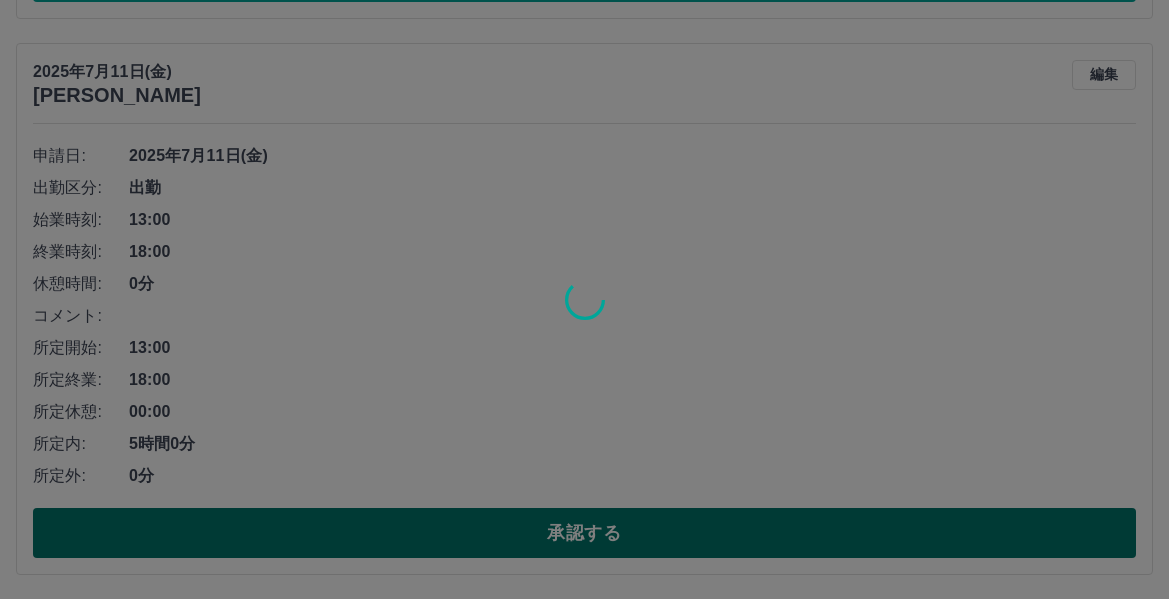 scroll, scrollTop: 2977, scrollLeft: 0, axis: vertical 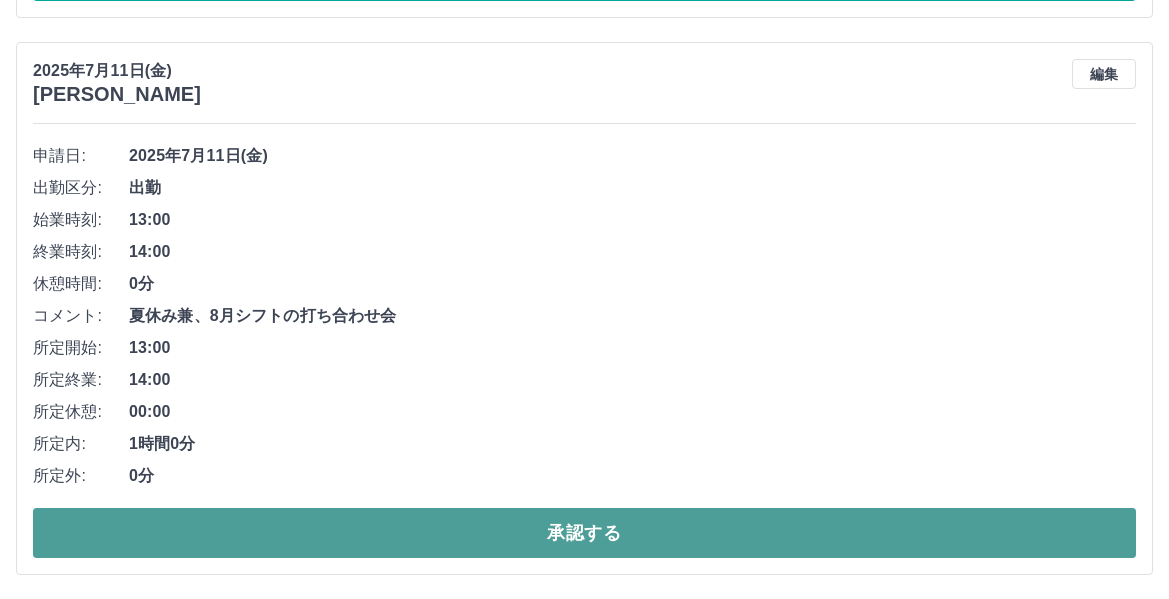 click on "承認する" at bounding box center [584, 533] 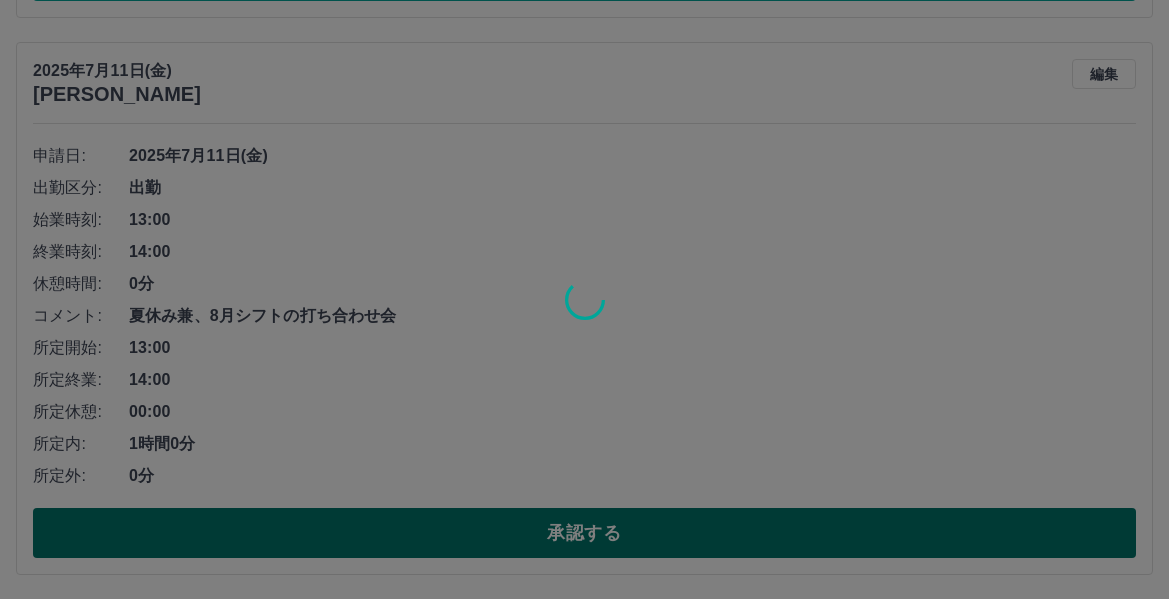 scroll, scrollTop: 2420, scrollLeft: 0, axis: vertical 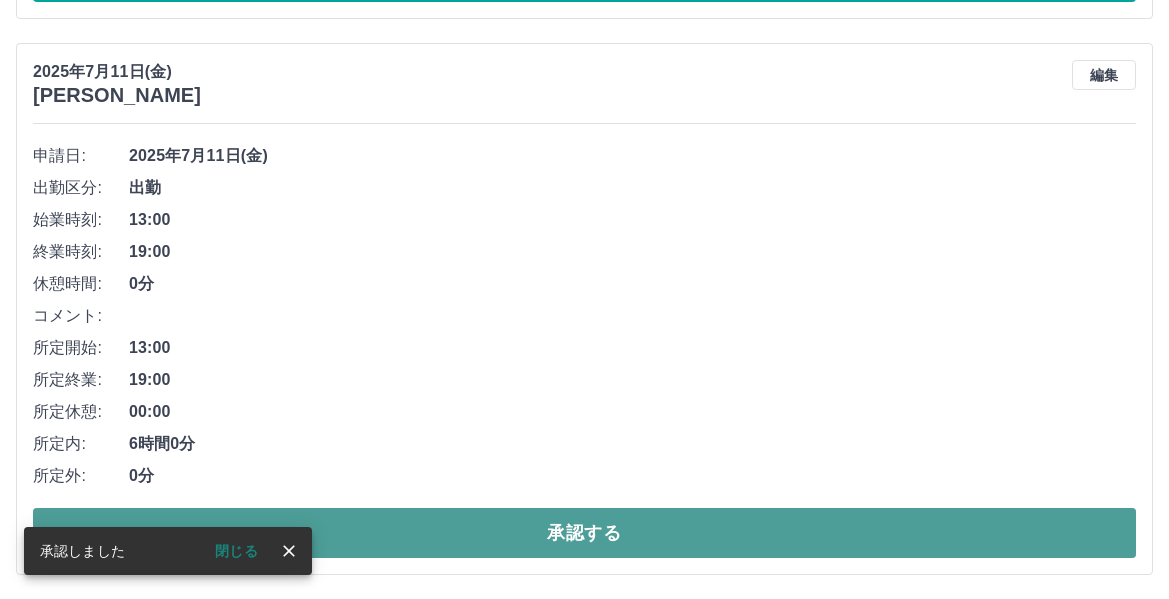 click on "承認する" at bounding box center (584, 533) 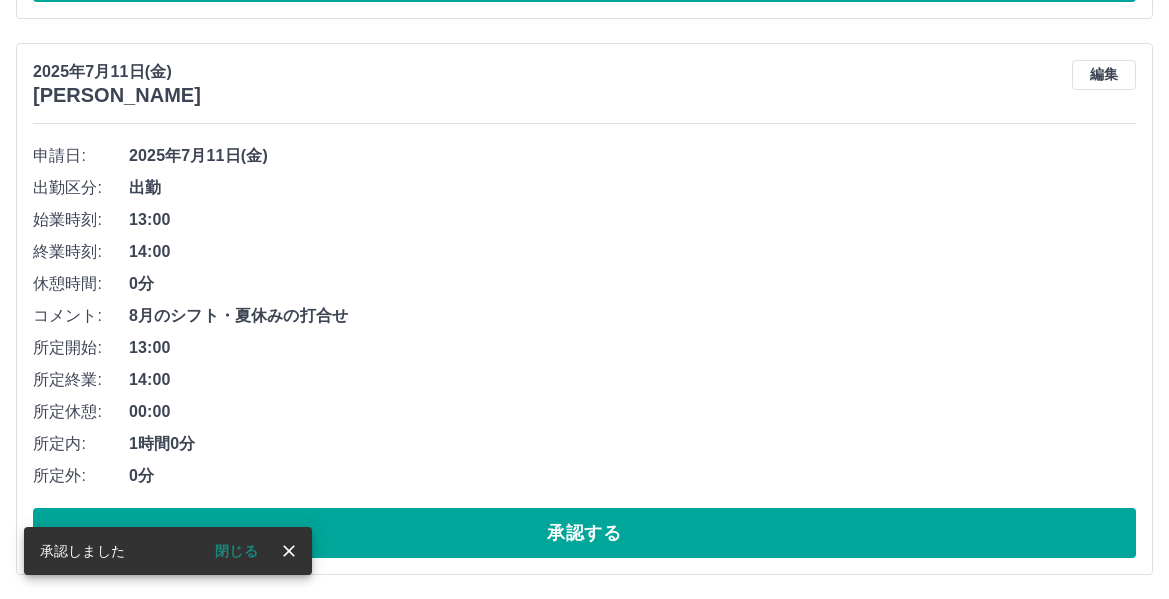 scroll, scrollTop: 1864, scrollLeft: 0, axis: vertical 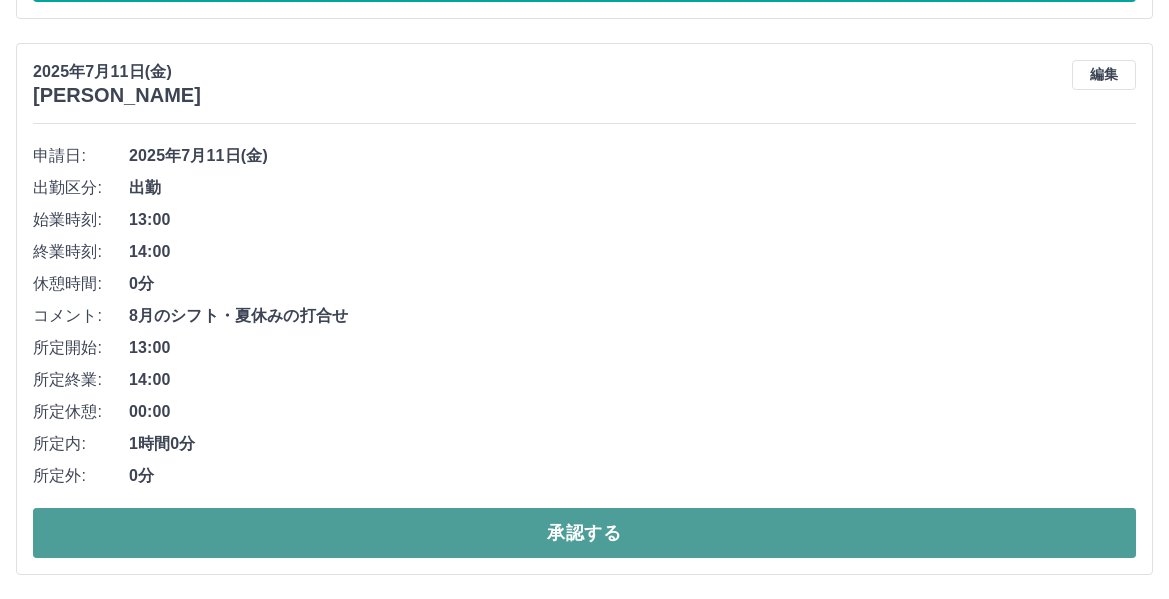 click on "承認する" at bounding box center [584, 533] 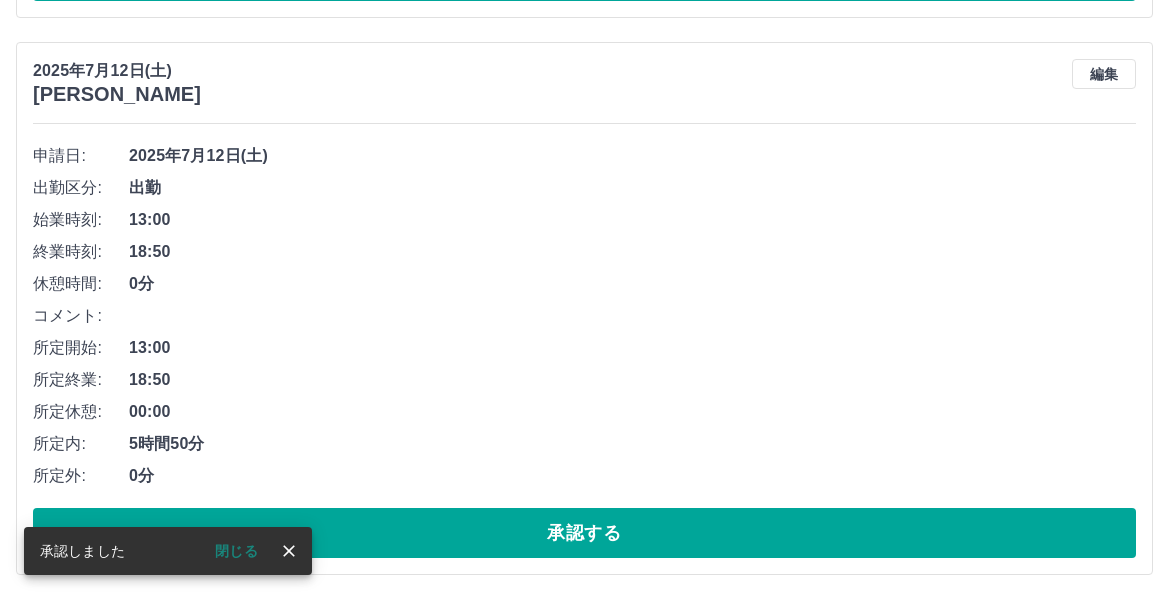 scroll, scrollTop: 1308, scrollLeft: 0, axis: vertical 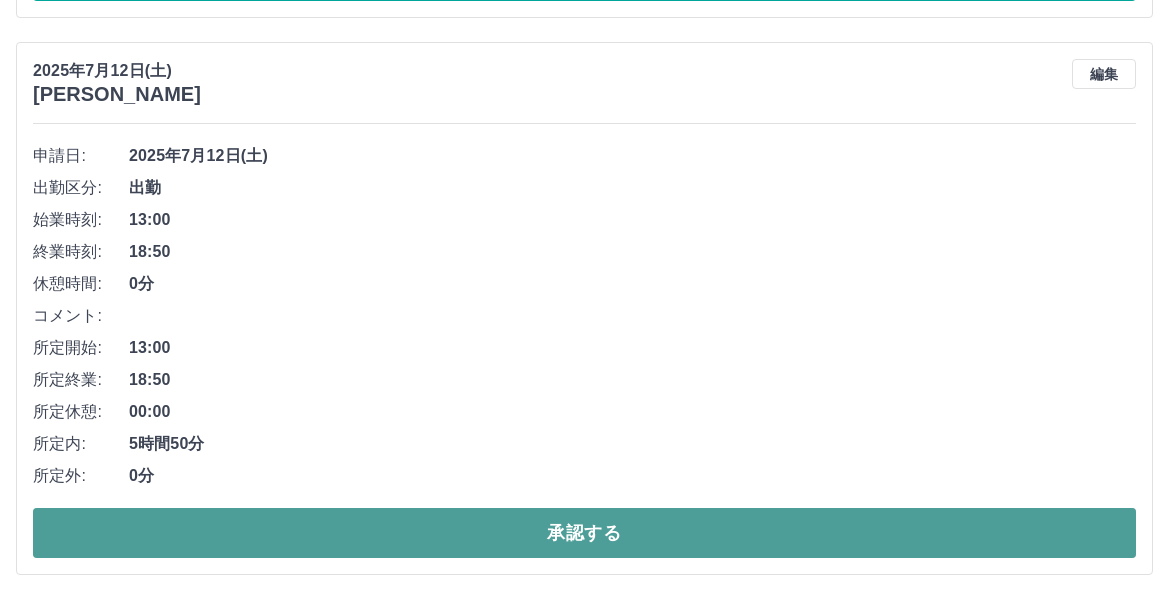 click on "承認する" at bounding box center (584, 533) 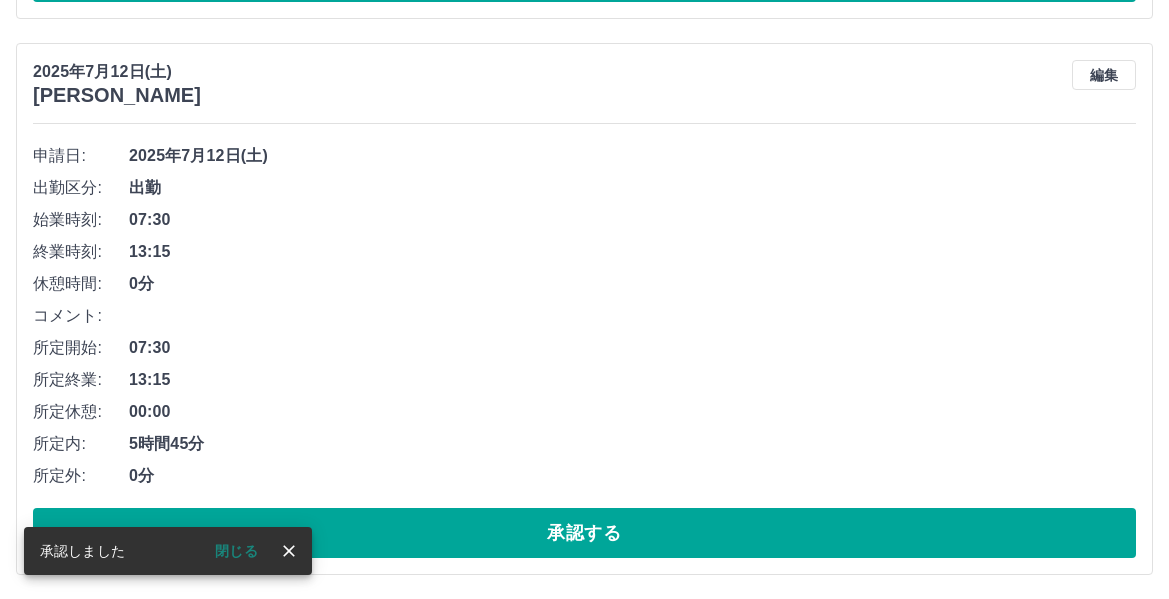 scroll, scrollTop: 751, scrollLeft: 0, axis: vertical 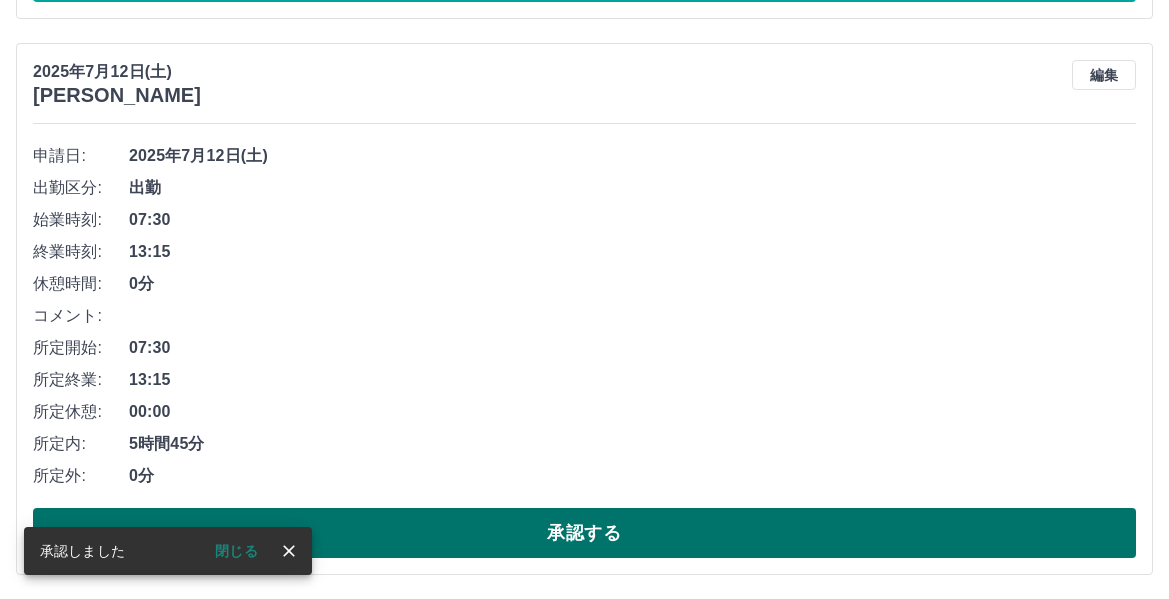 click on "承認する" at bounding box center (584, 533) 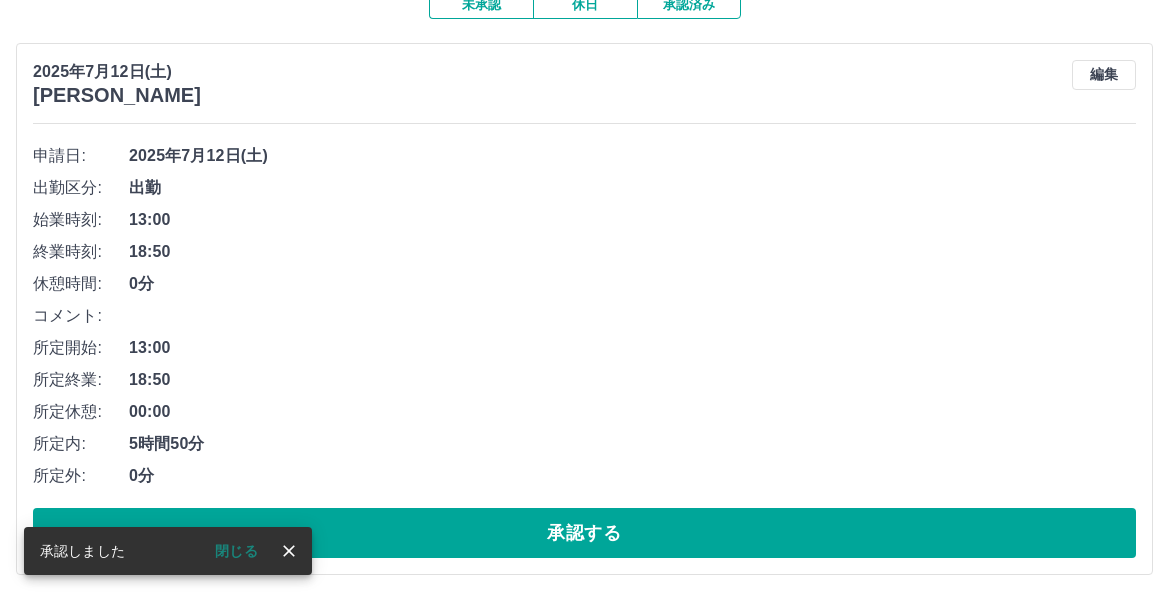 scroll, scrollTop: 195, scrollLeft: 0, axis: vertical 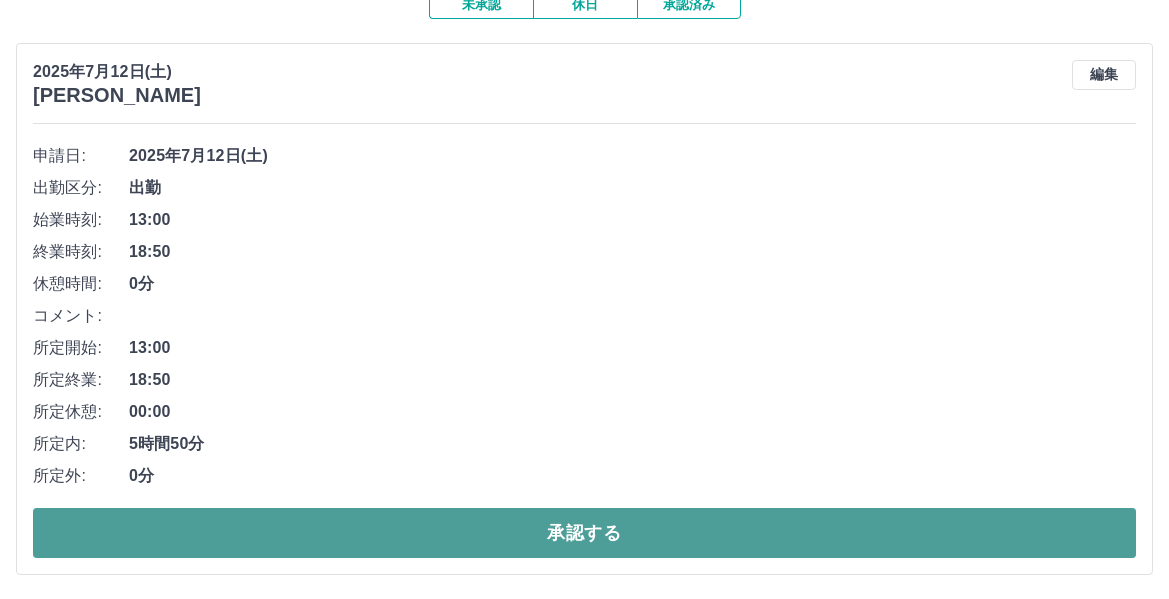 click on "承認する" at bounding box center [584, 533] 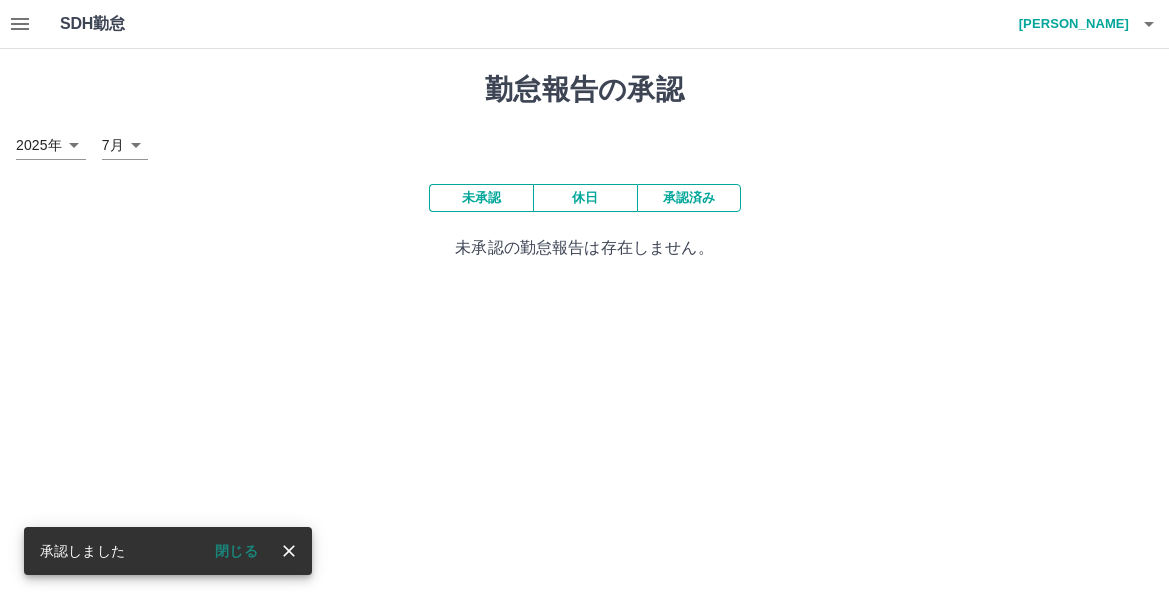 scroll, scrollTop: 0, scrollLeft: 0, axis: both 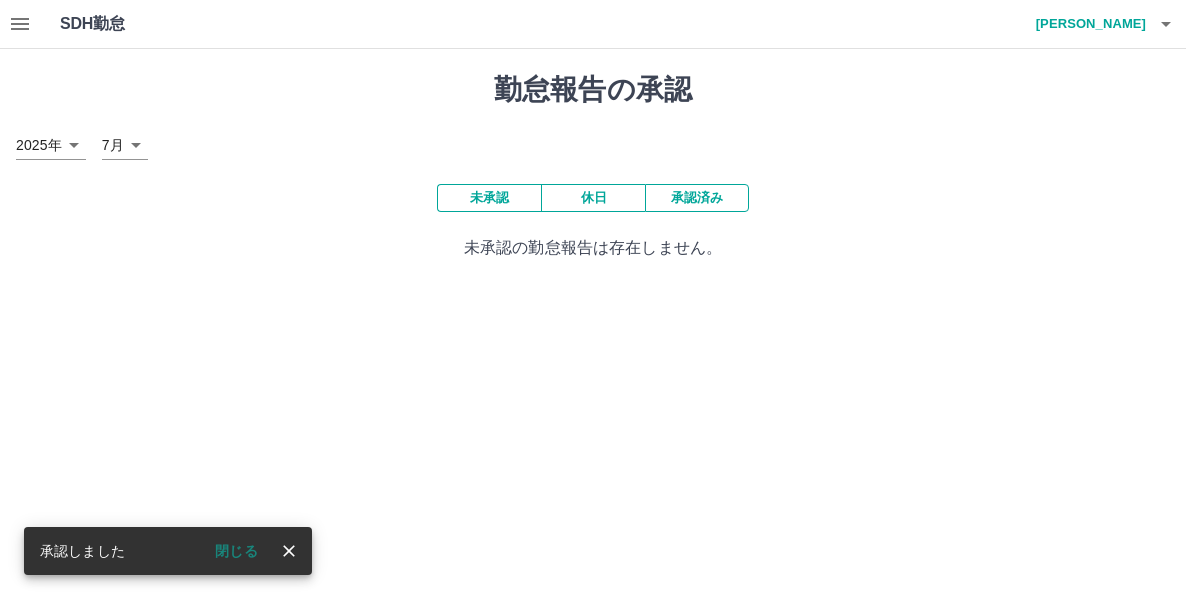 click on "承認済み" at bounding box center [697, 198] 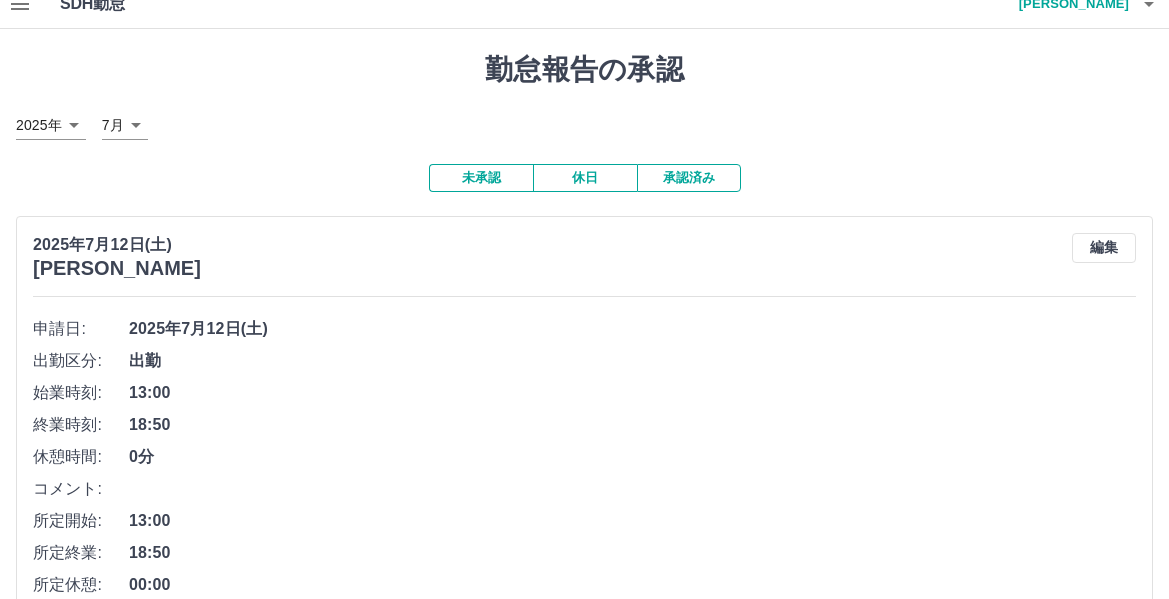 scroll, scrollTop: 0, scrollLeft: 0, axis: both 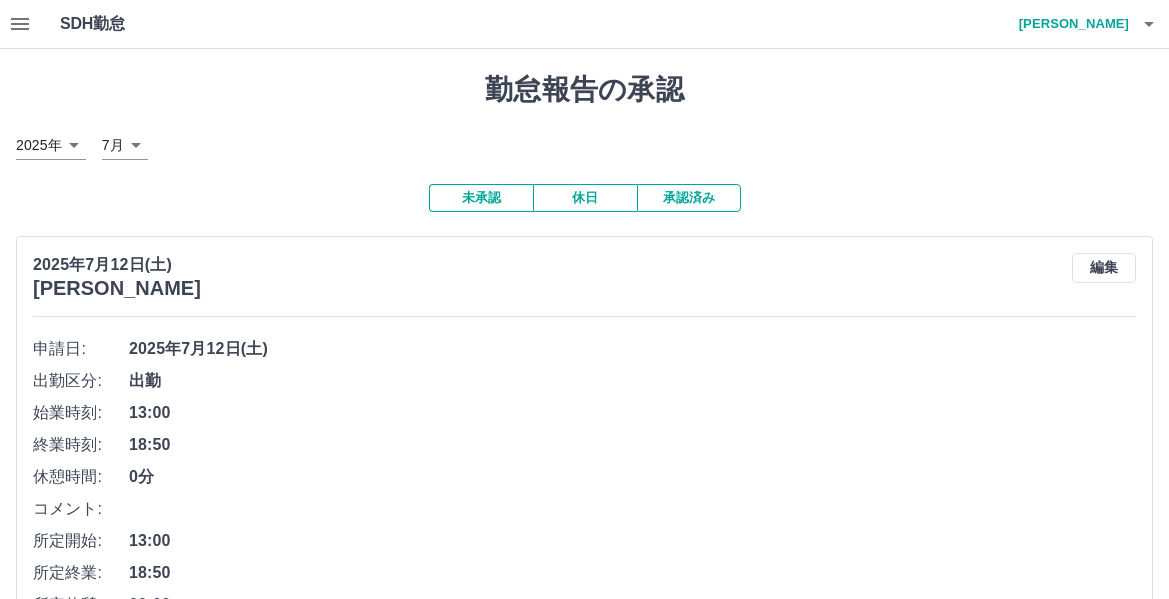 click on "承認済み" at bounding box center (689, 198) 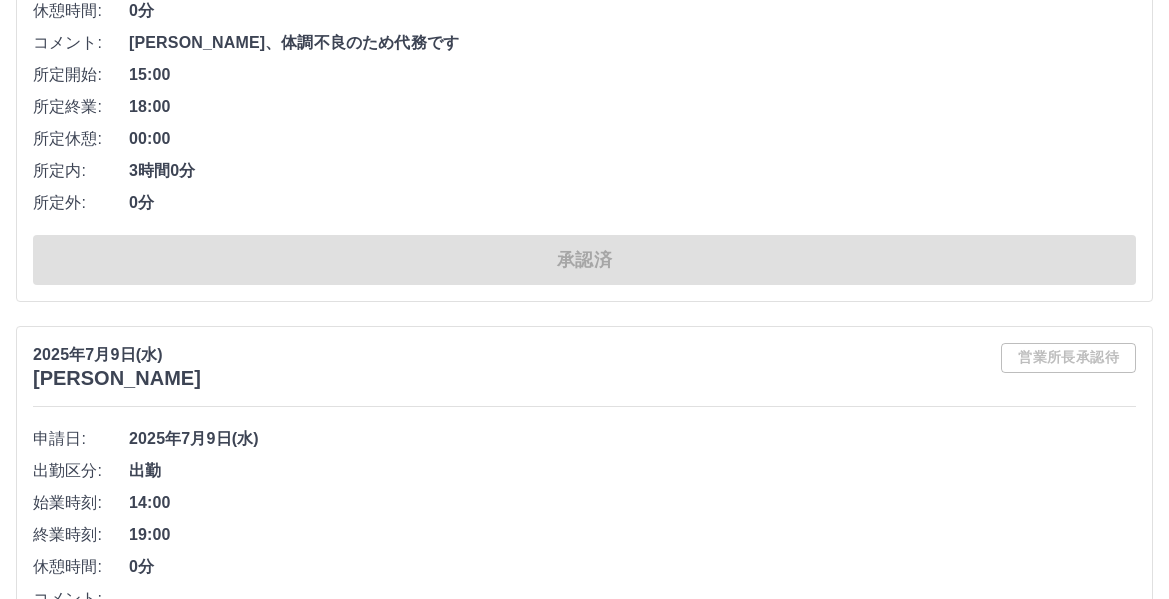 scroll, scrollTop: 6559, scrollLeft: 0, axis: vertical 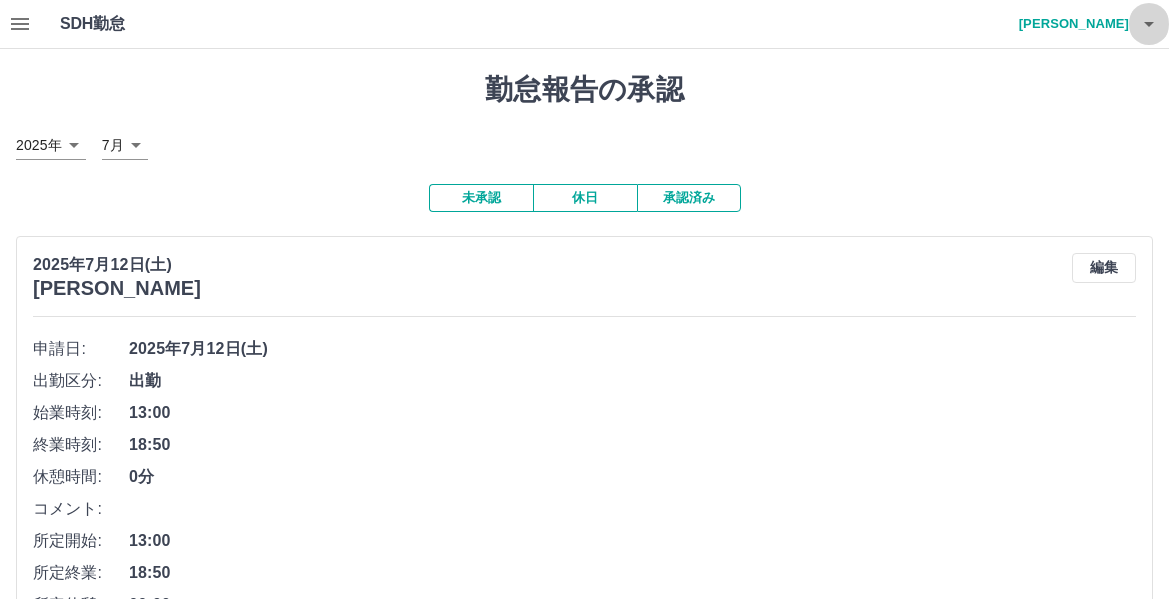 click 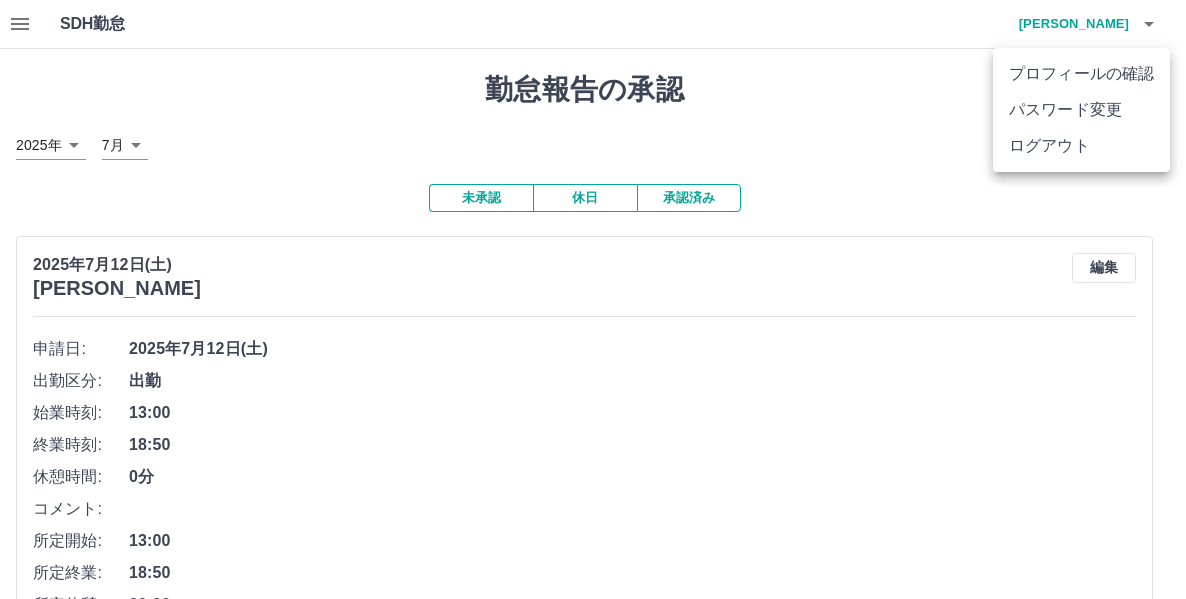 click on "ログアウト" at bounding box center [1081, 146] 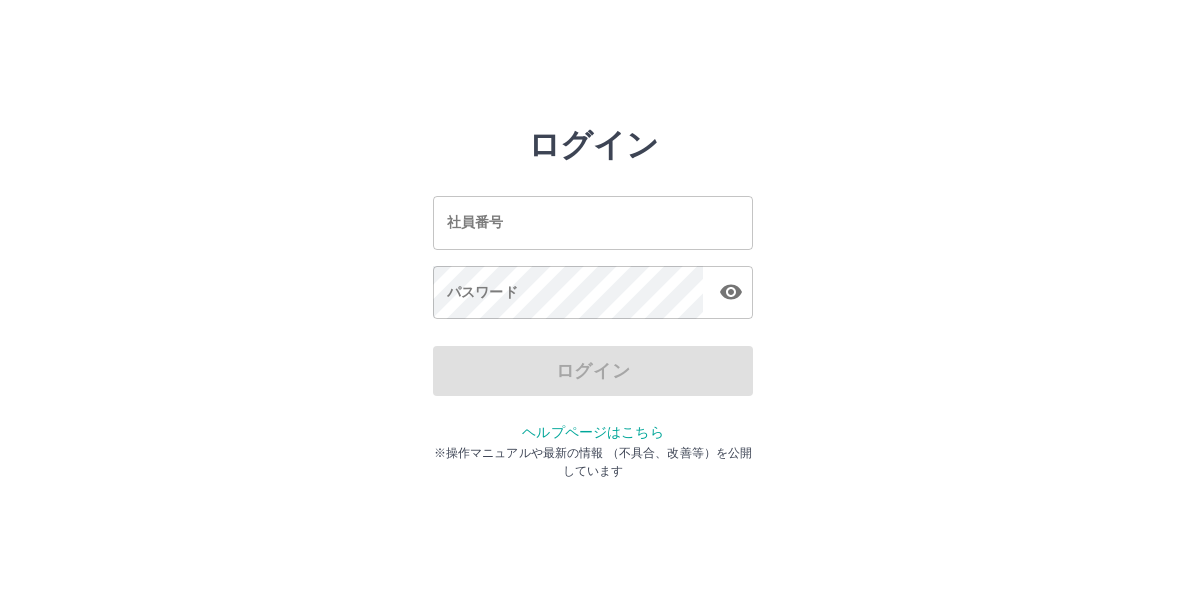 scroll, scrollTop: 0, scrollLeft: 0, axis: both 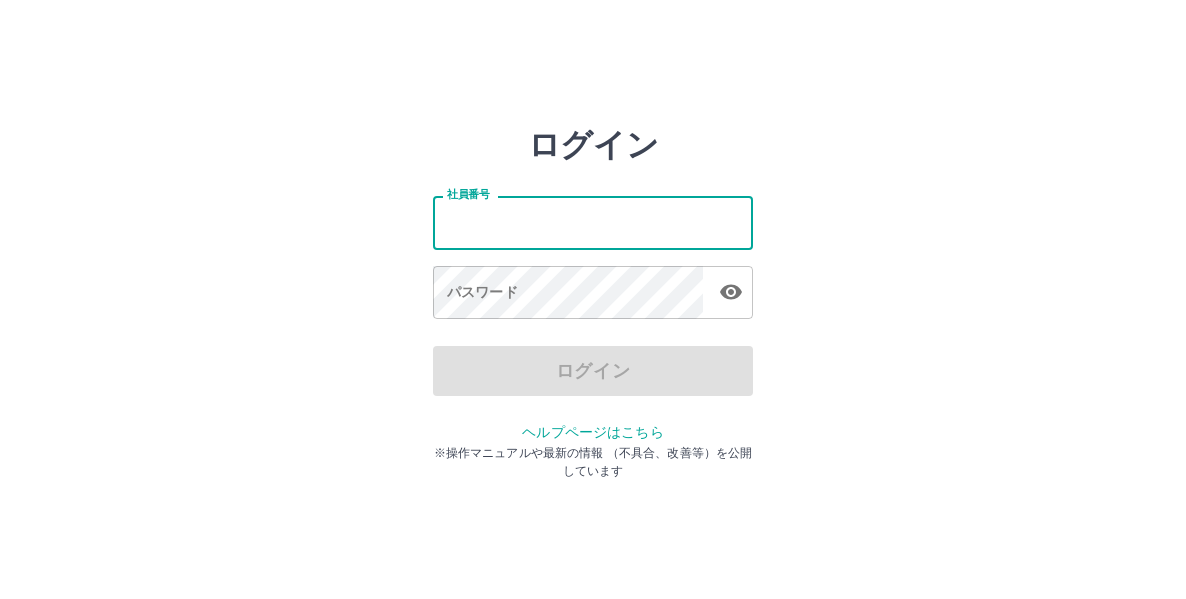 click on "社員番号" at bounding box center (593, 222) 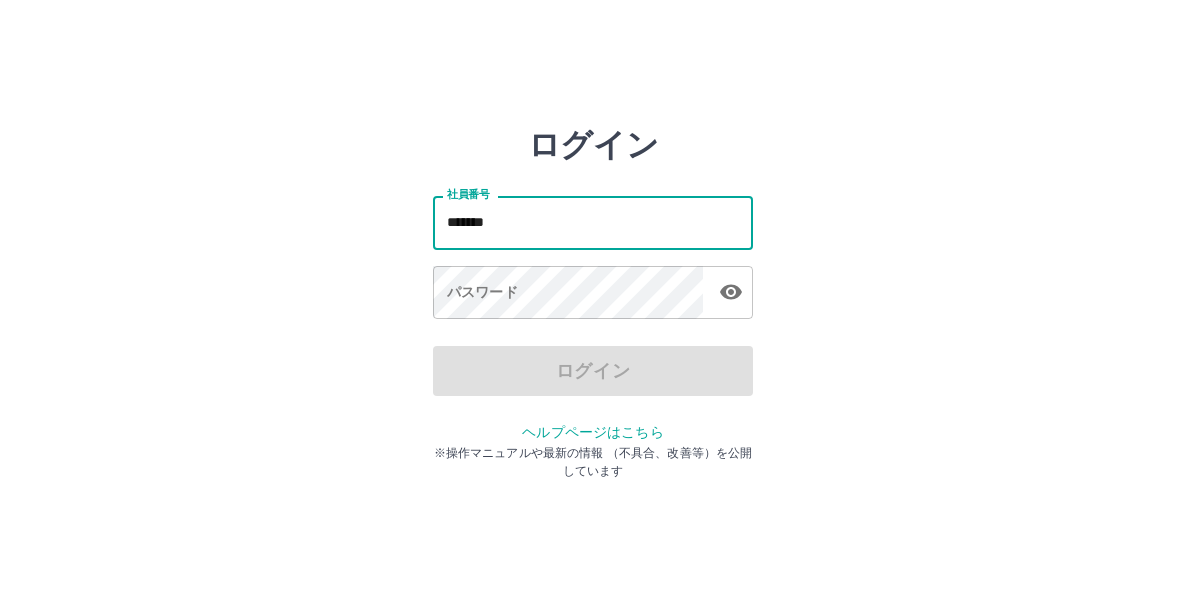 type on "*******" 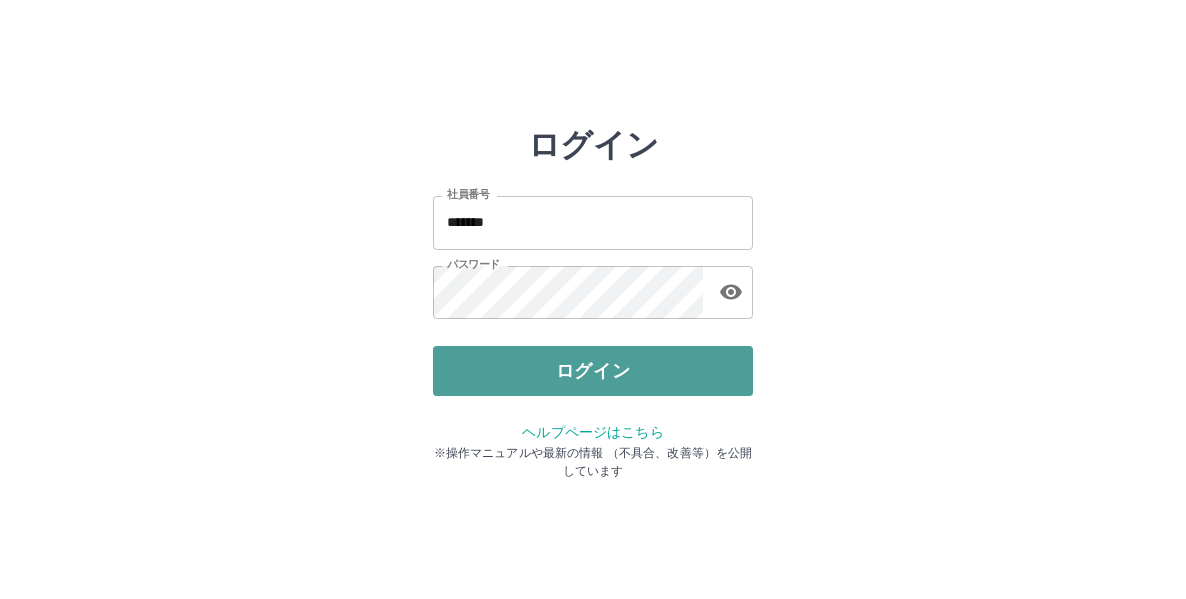 click on "ログイン" at bounding box center [593, 371] 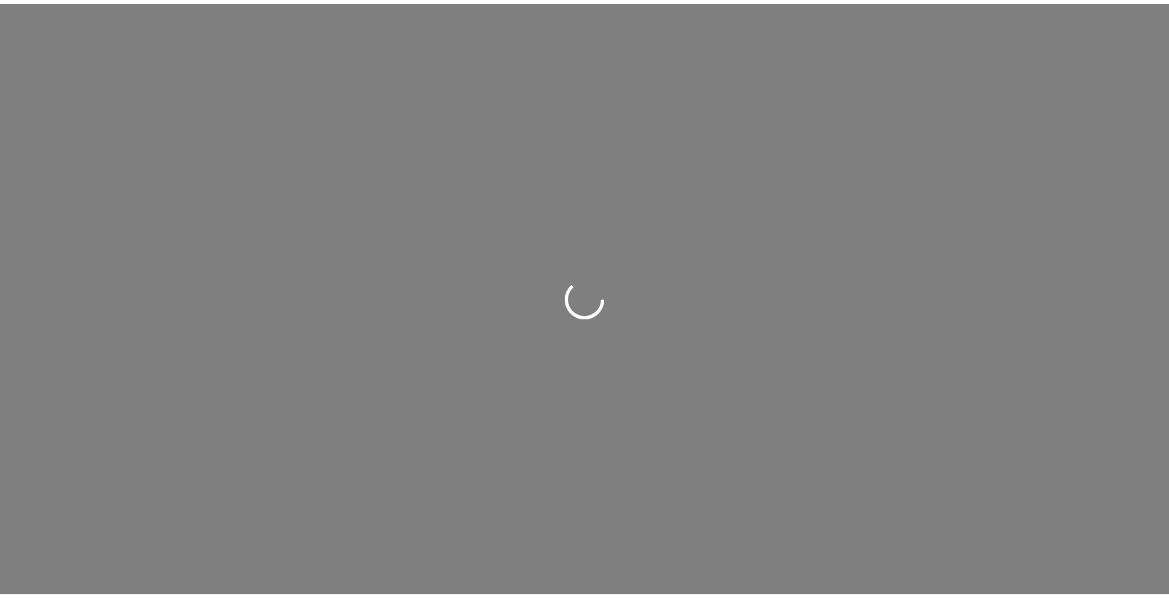 scroll, scrollTop: 0, scrollLeft: 0, axis: both 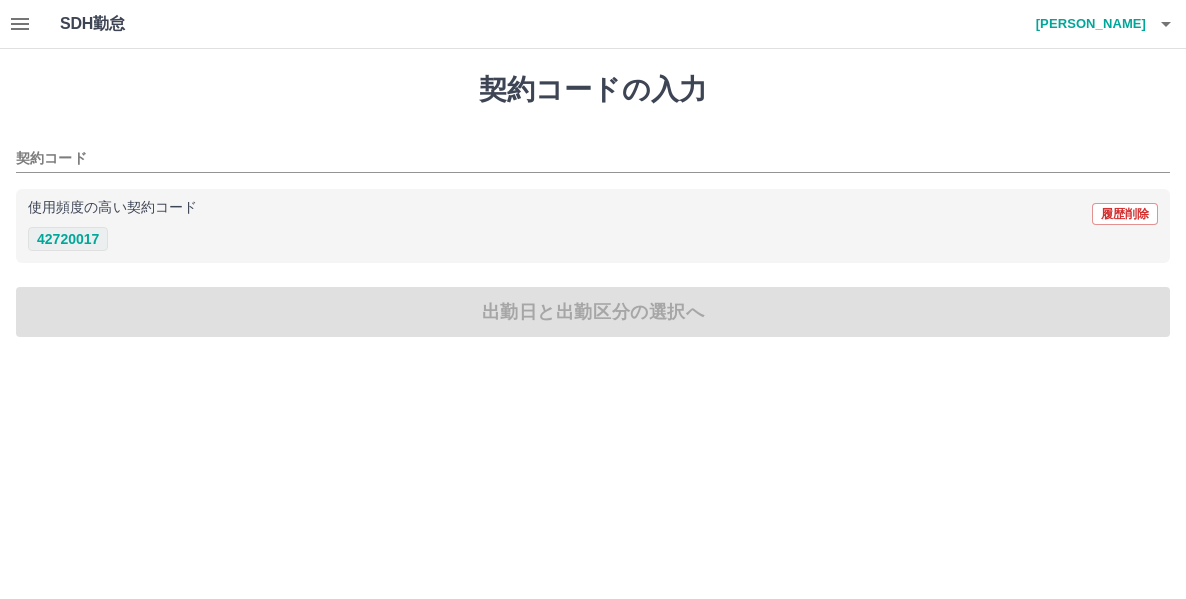 click on "42720017" at bounding box center (68, 239) 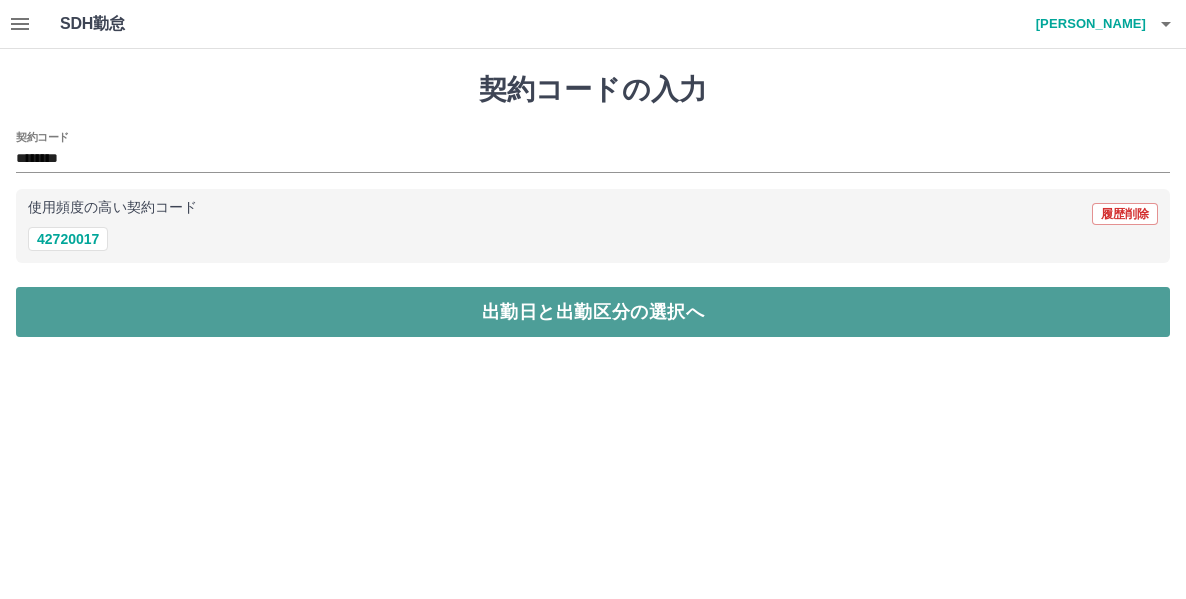 click on "出勤日と出勤区分の選択へ" at bounding box center (593, 312) 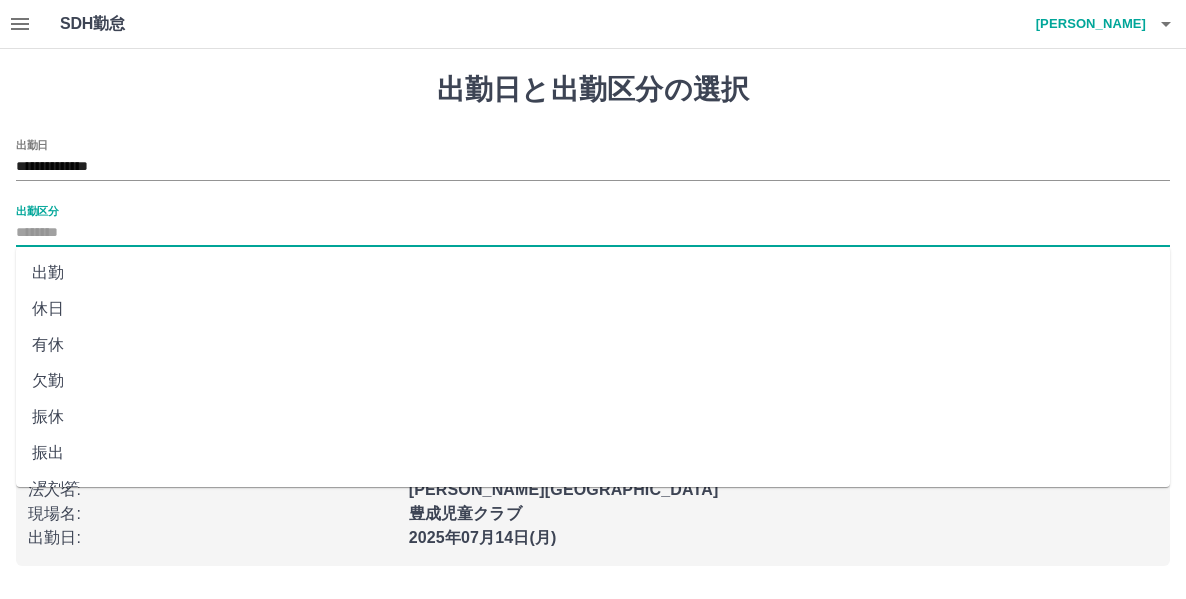 click on "出勤区分" at bounding box center [593, 233] 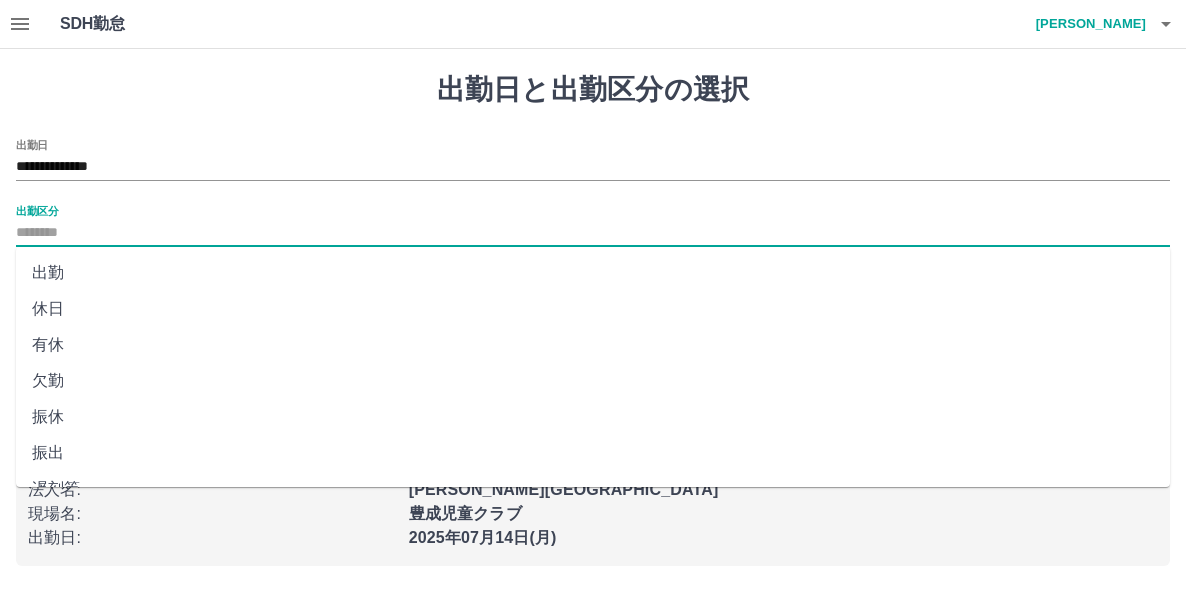 click on "出勤" at bounding box center [593, 273] 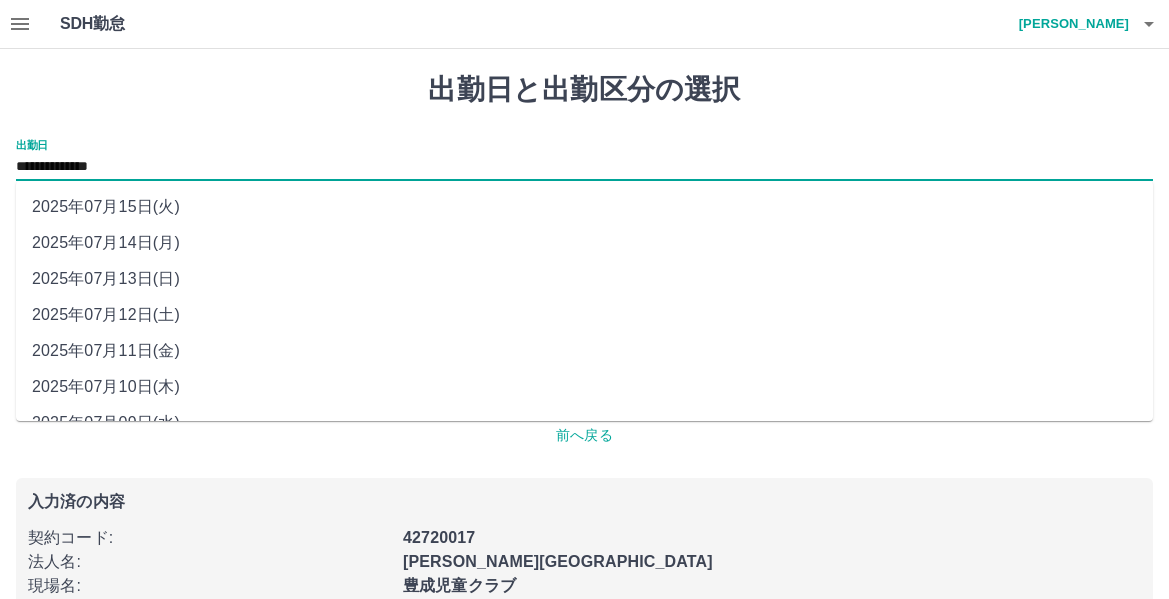 click on "**********" at bounding box center (584, 167) 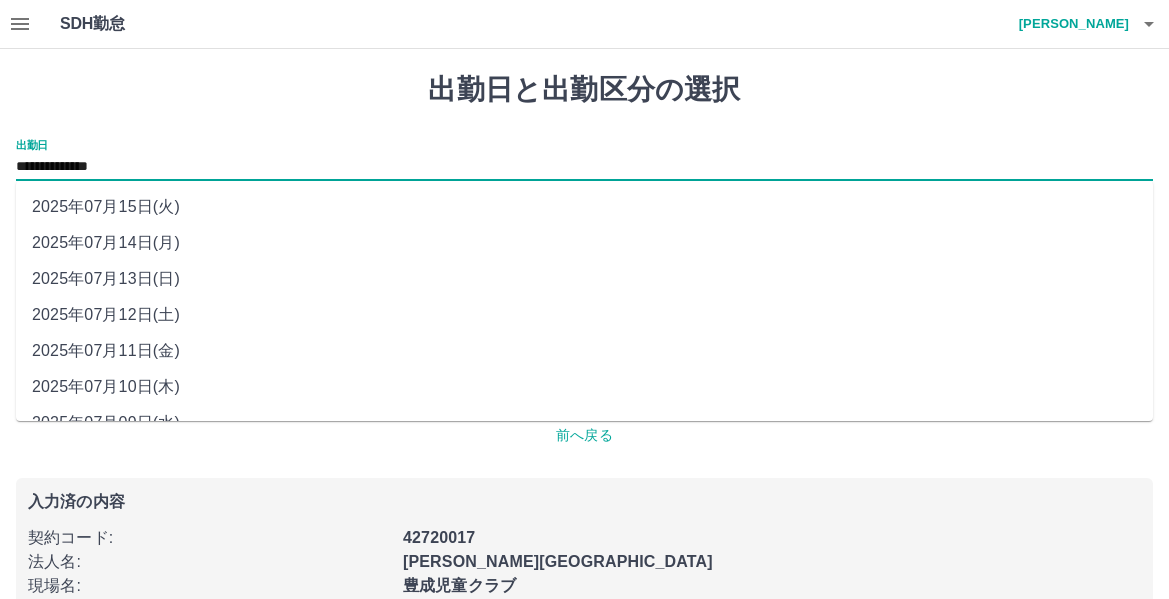 drag, startPoint x: 105, startPoint y: 169, endPoint x: 137, endPoint y: 311, distance: 145.56099 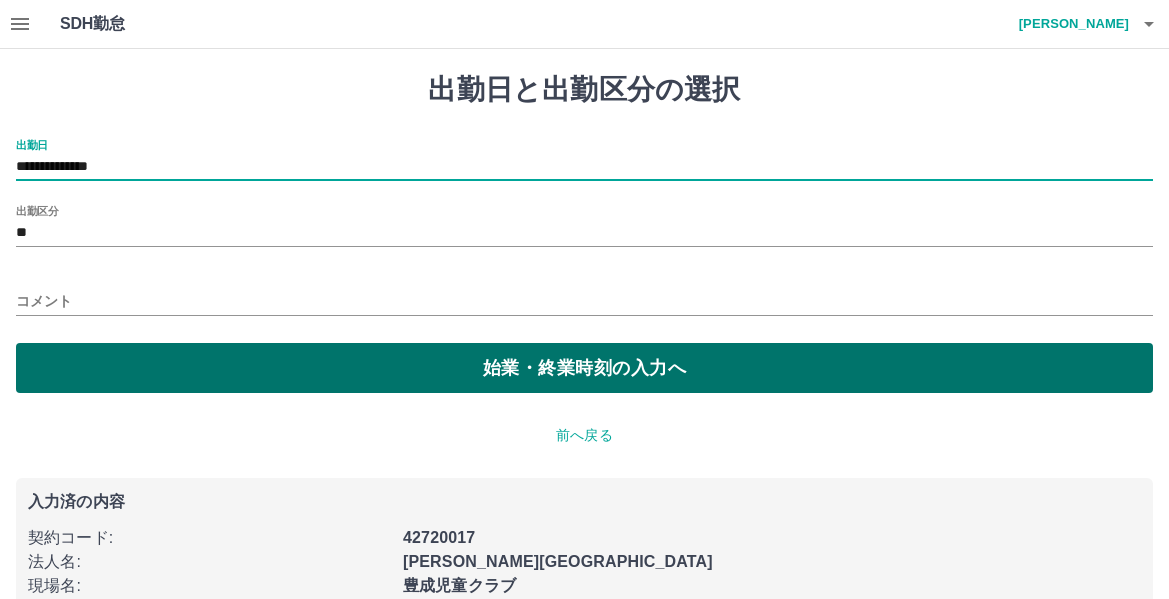 click on "始業・終業時刻の入力へ" at bounding box center [584, 368] 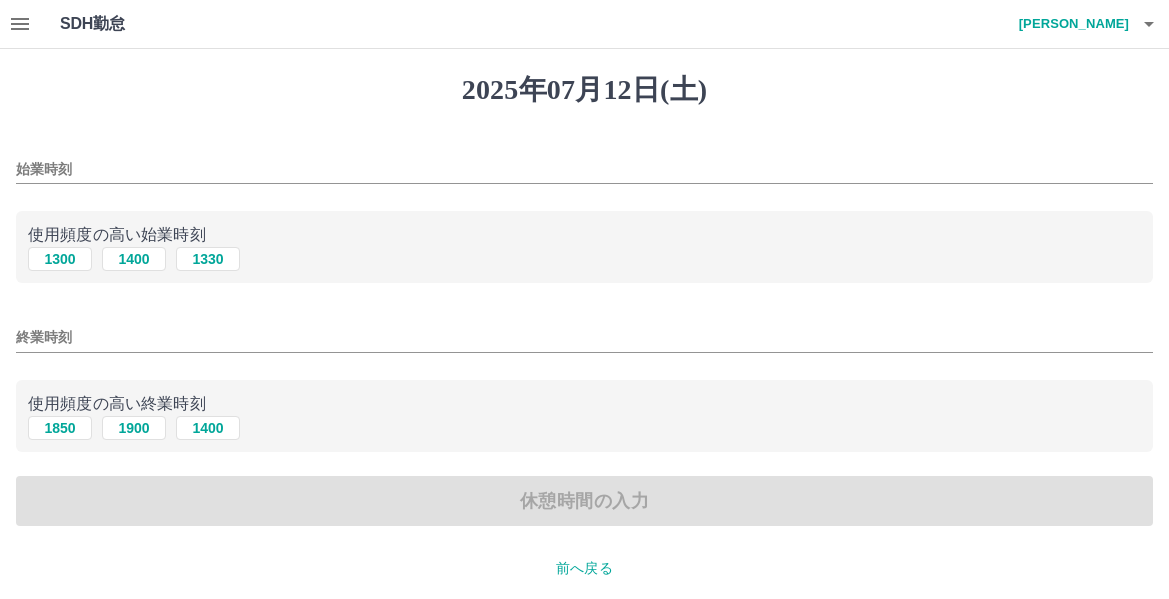 click on "始業時刻" at bounding box center (584, 169) 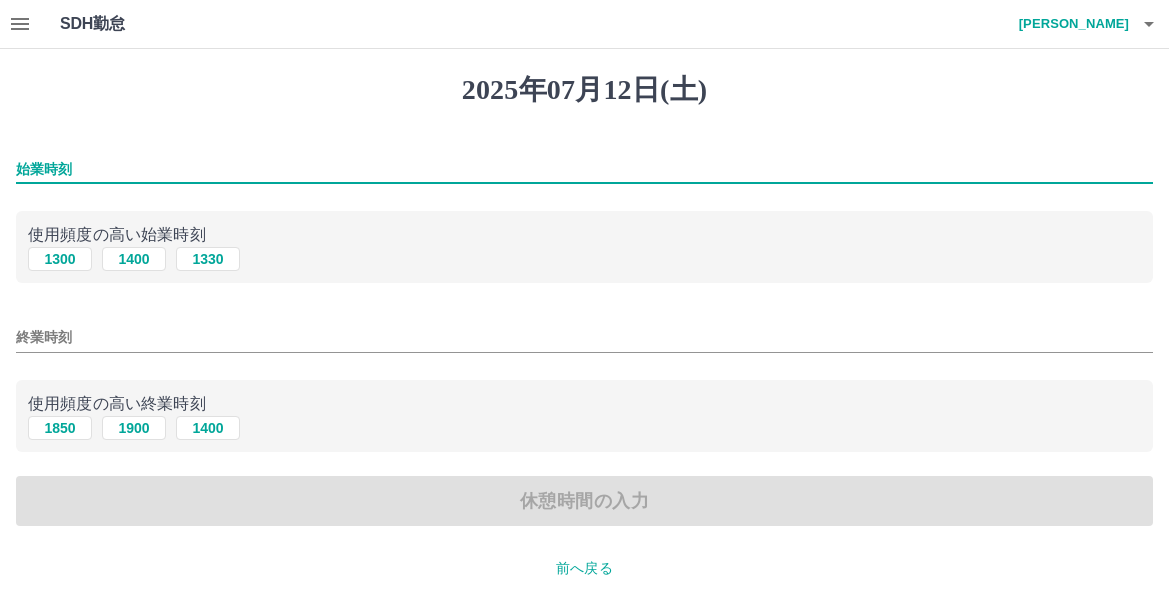 type on "***" 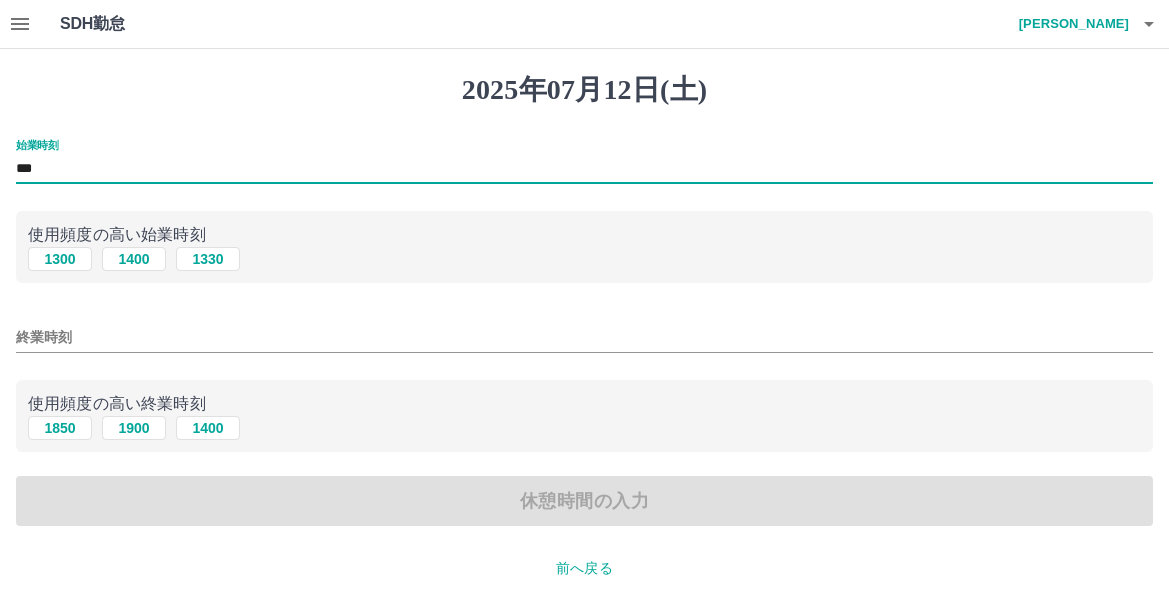 click on "終業時刻" at bounding box center [584, 337] 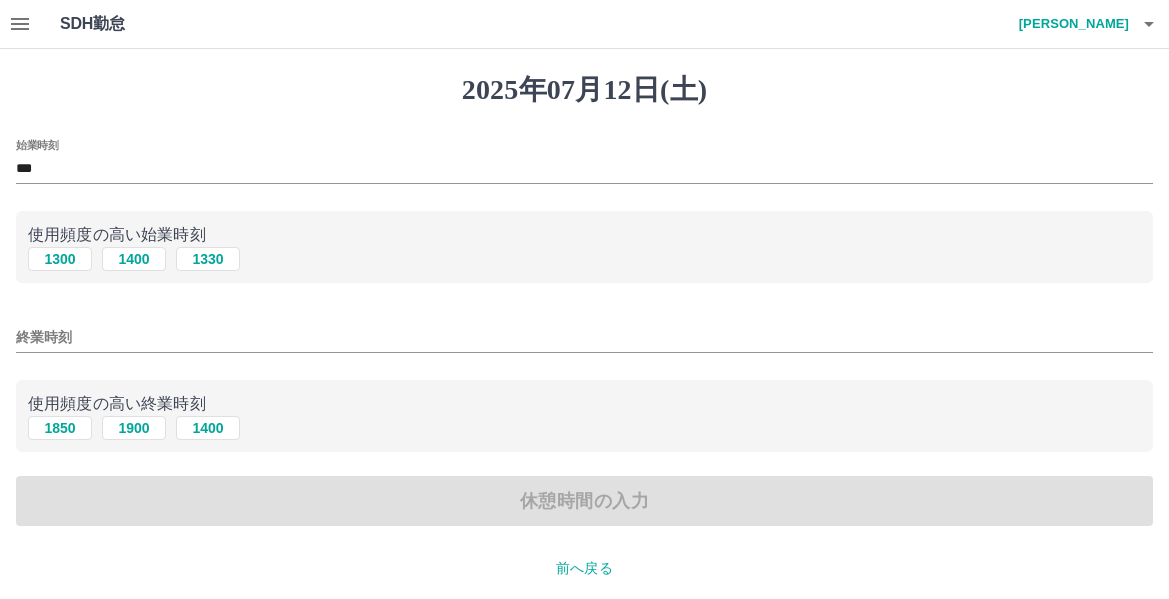 click on "終業時刻" at bounding box center [584, 331] 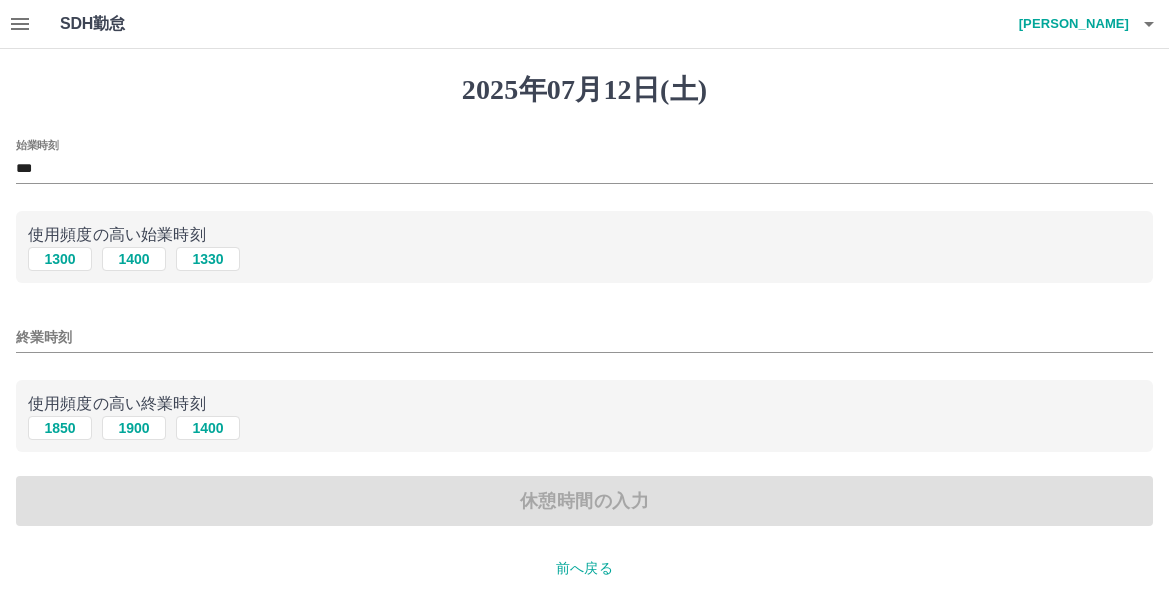 click on "終業時刻" at bounding box center [584, 337] 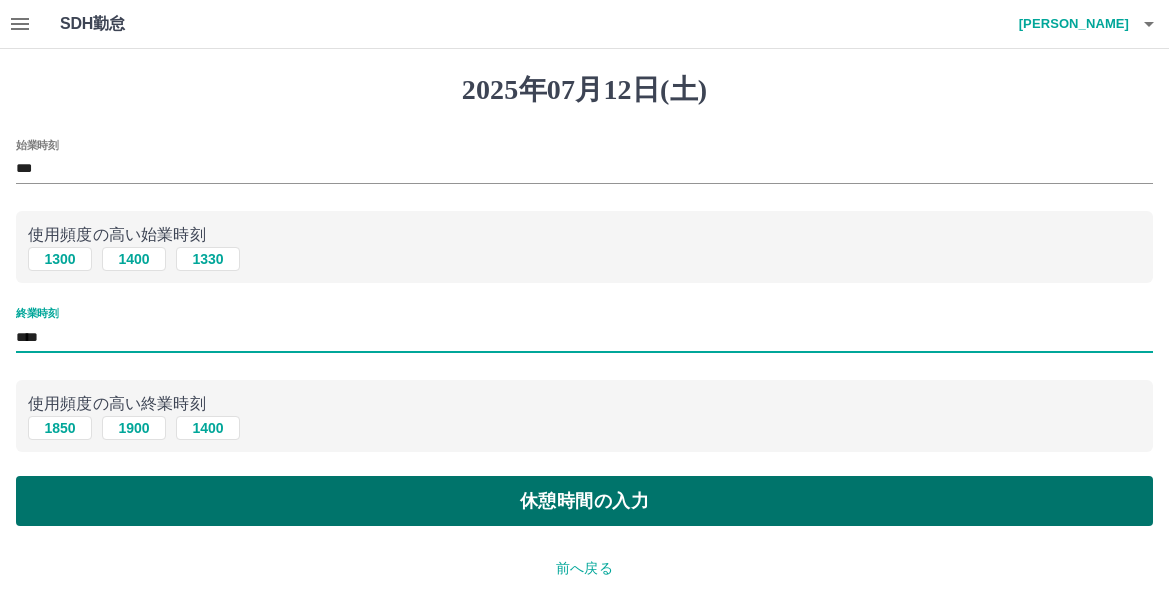 type on "****" 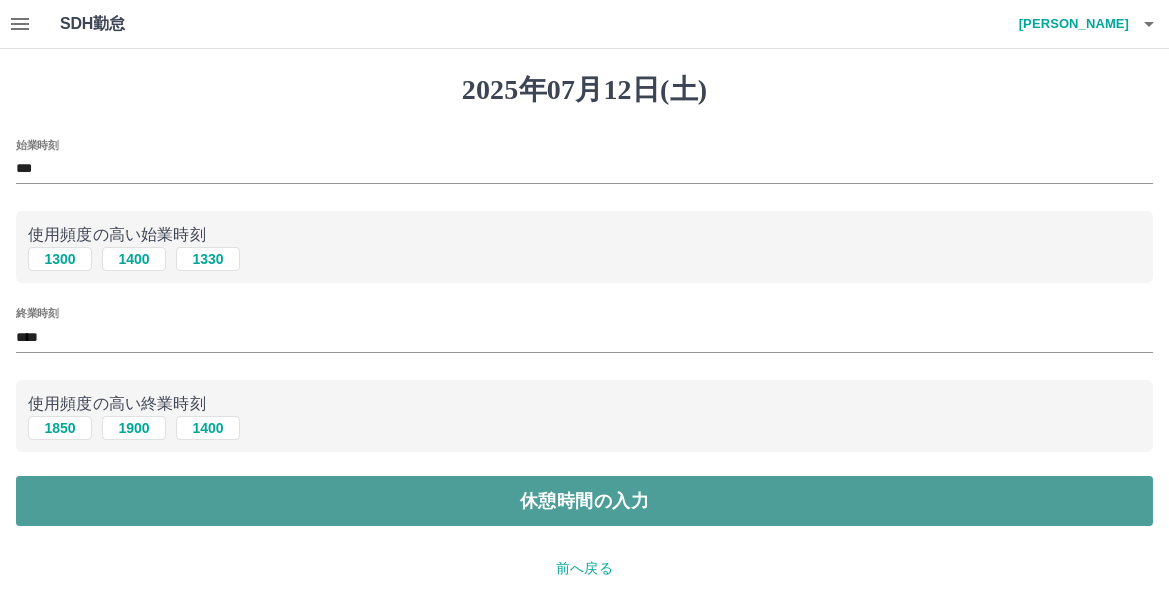 click on "休憩時間の入力" at bounding box center [584, 501] 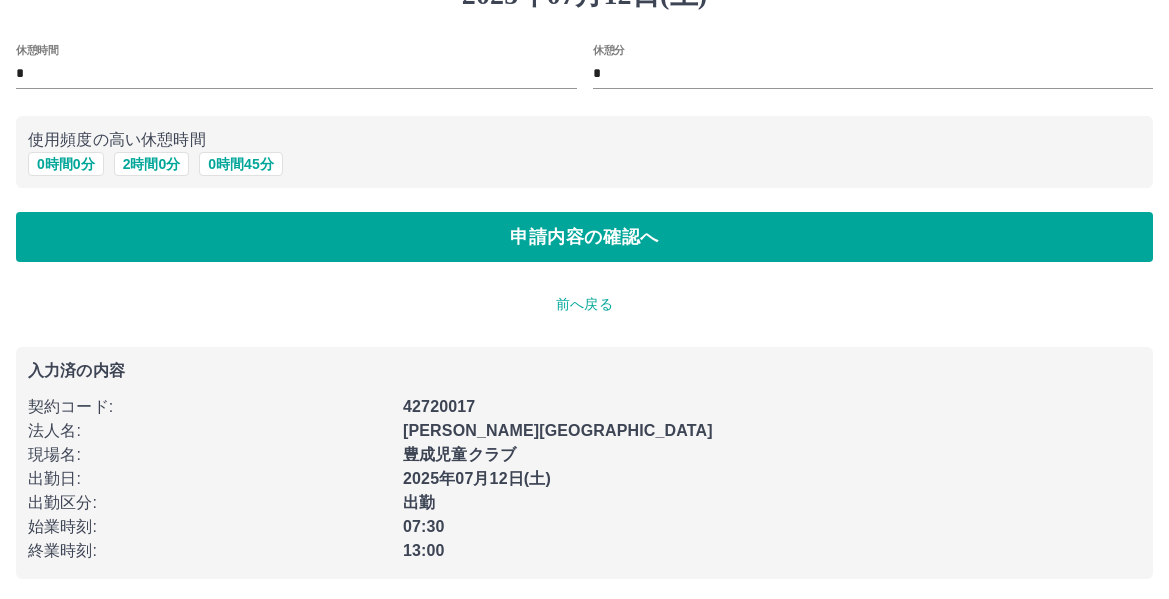 scroll, scrollTop: 100, scrollLeft: 0, axis: vertical 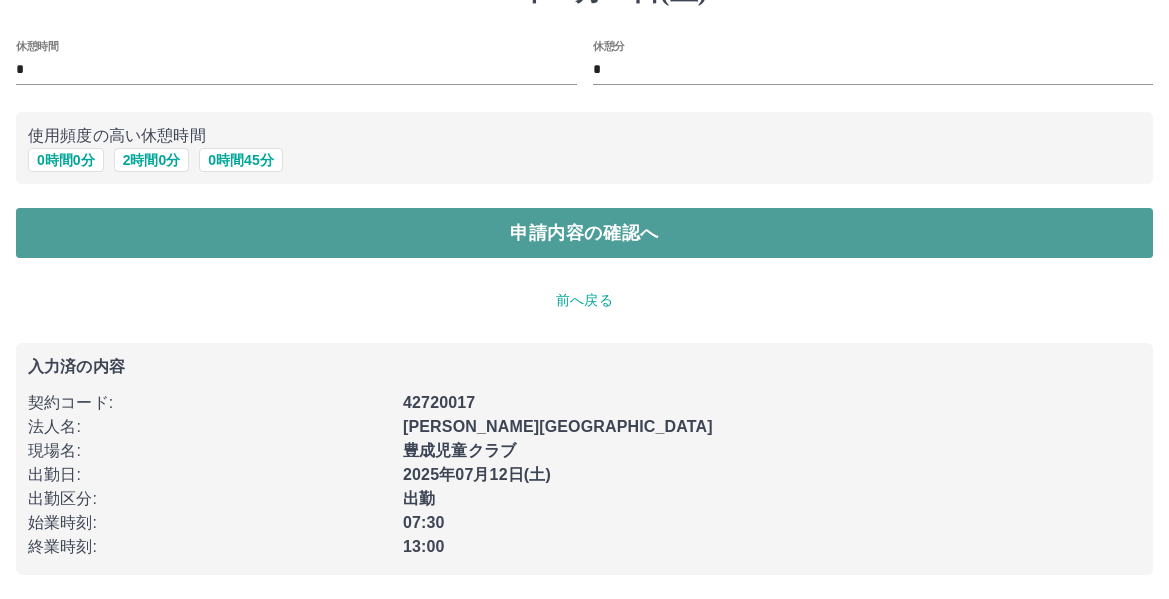 click on "申請内容の確認へ" at bounding box center [584, 233] 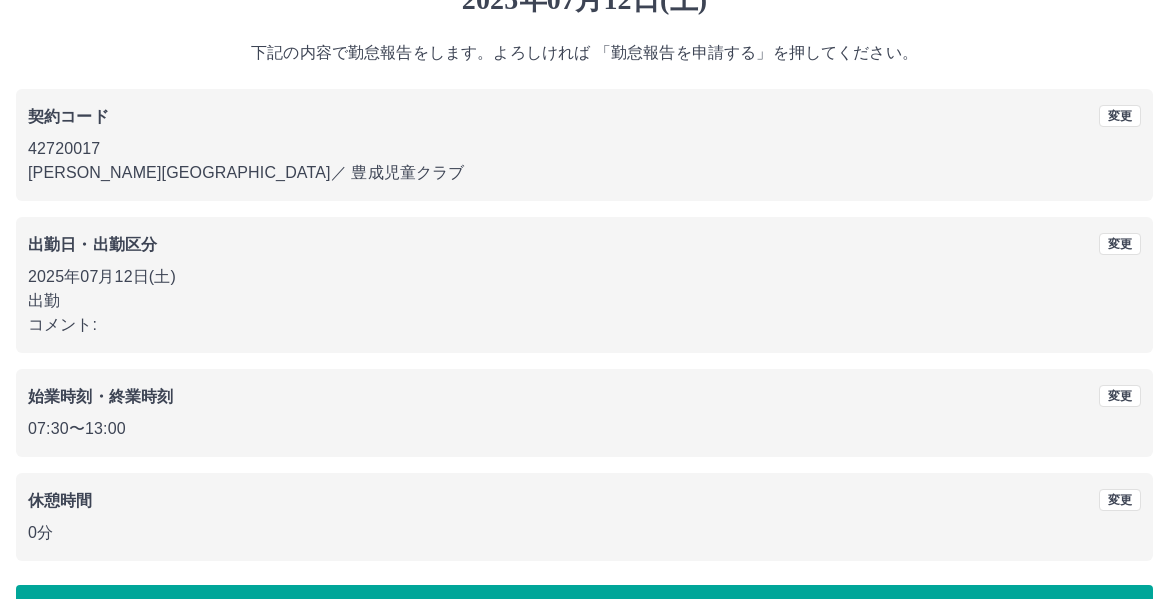 scroll, scrollTop: 150, scrollLeft: 0, axis: vertical 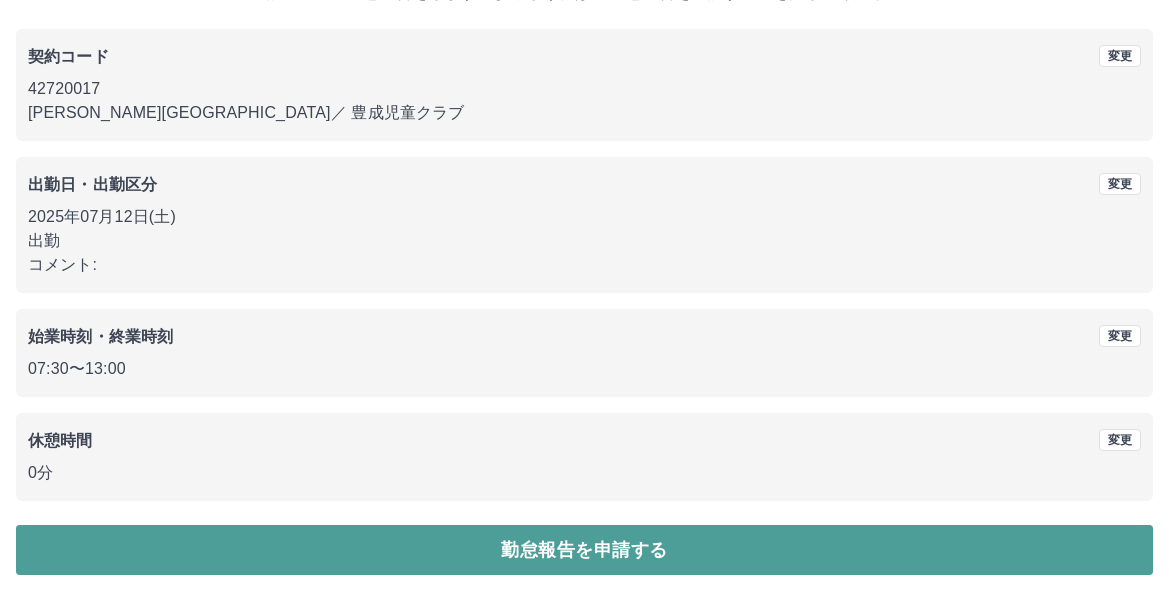click on "勤怠報告を申請する" at bounding box center [584, 550] 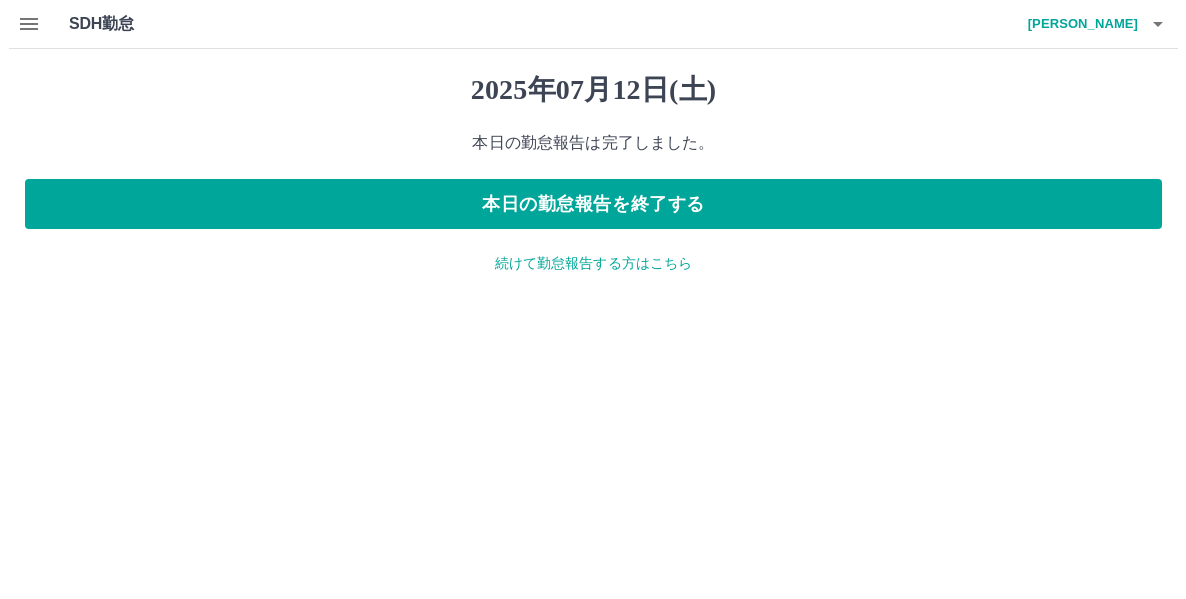 scroll, scrollTop: 0, scrollLeft: 0, axis: both 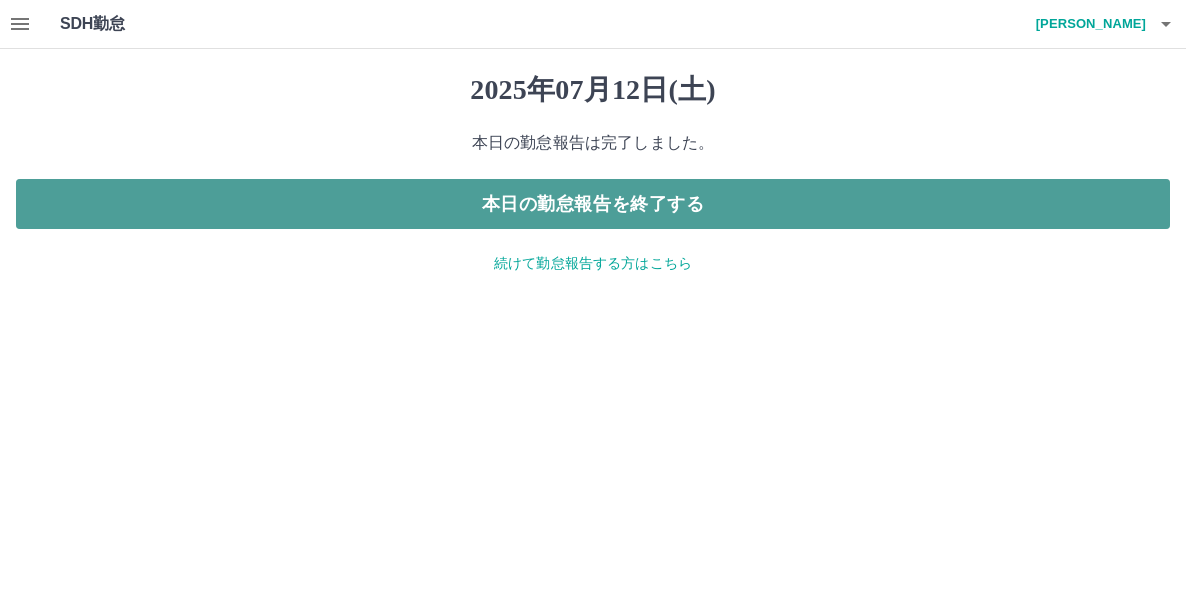 click on "本日の勤怠報告を終了する" at bounding box center (593, 204) 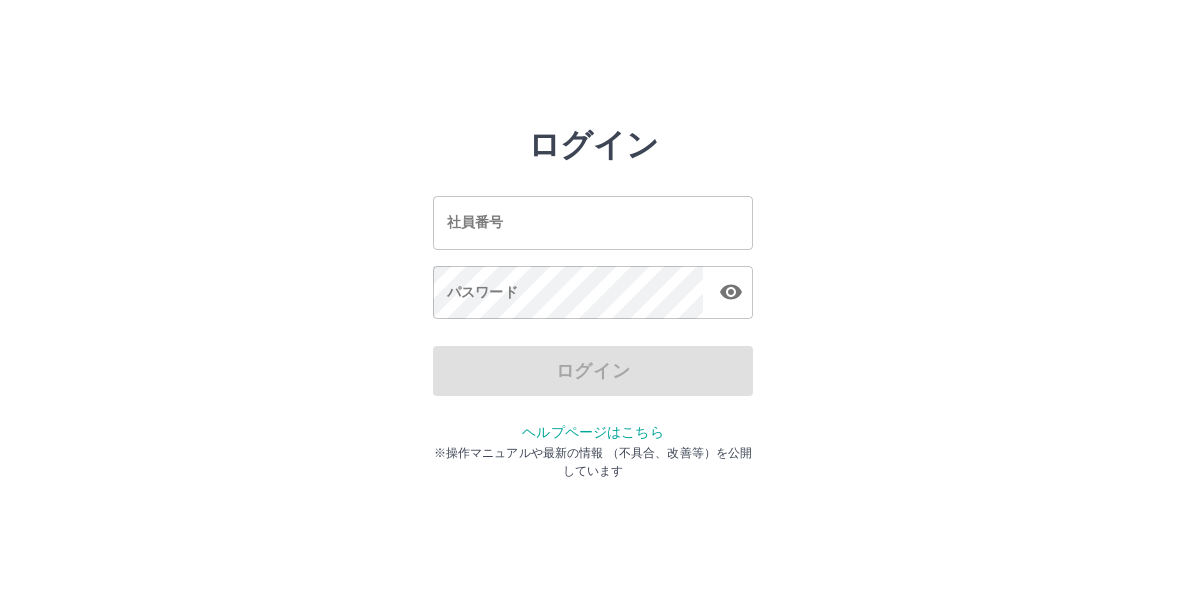 scroll, scrollTop: 0, scrollLeft: 0, axis: both 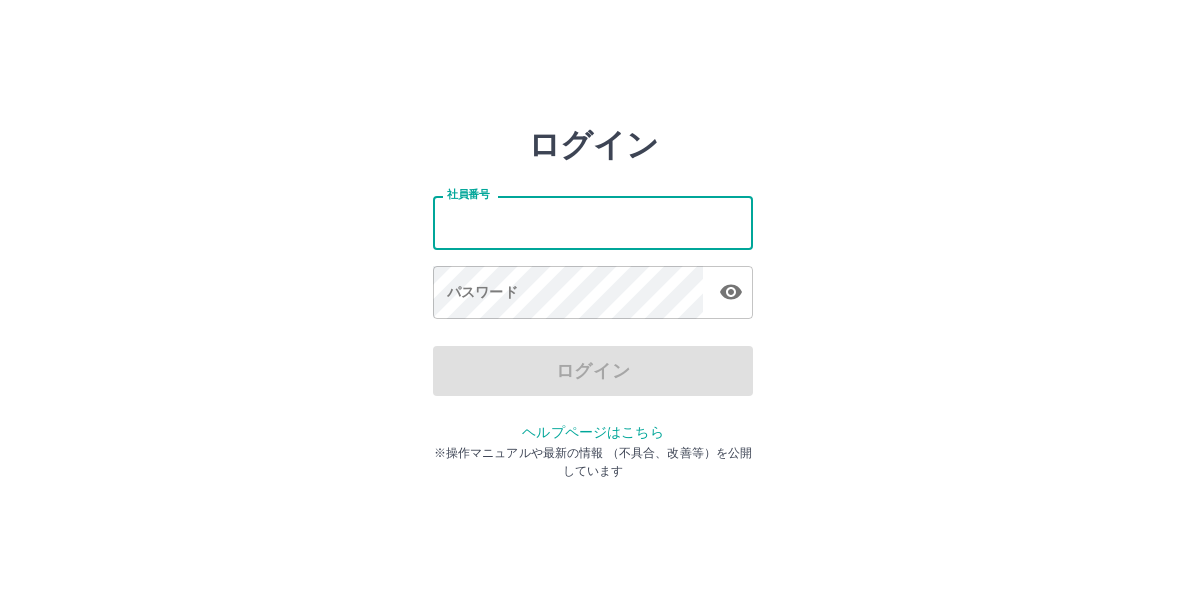 click on "社員番号" at bounding box center [593, 222] 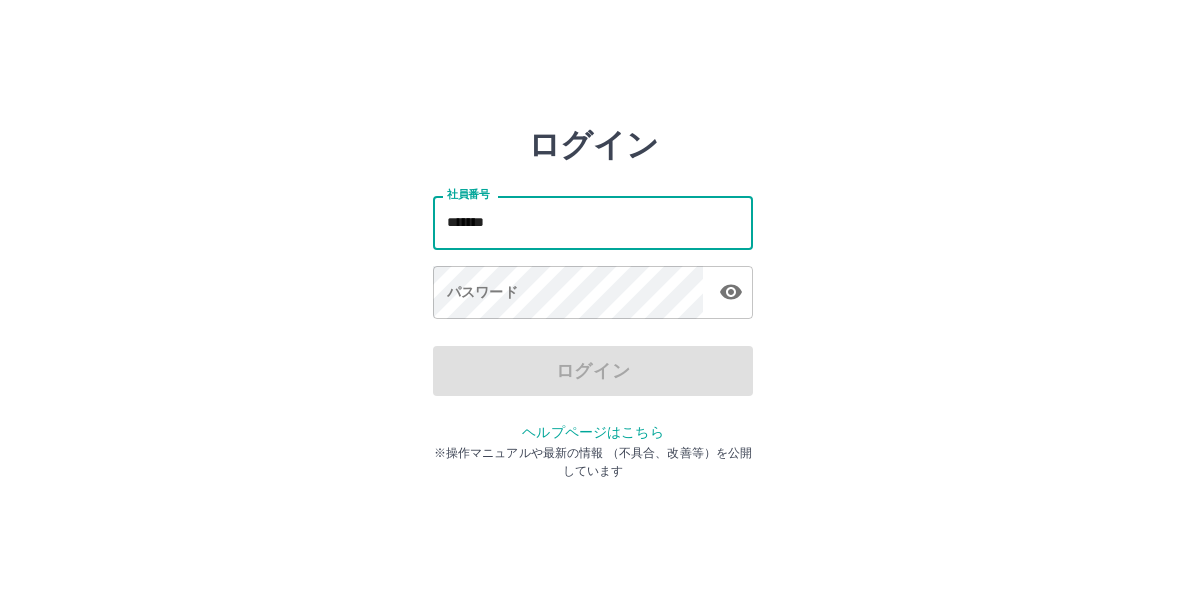 type on "*******" 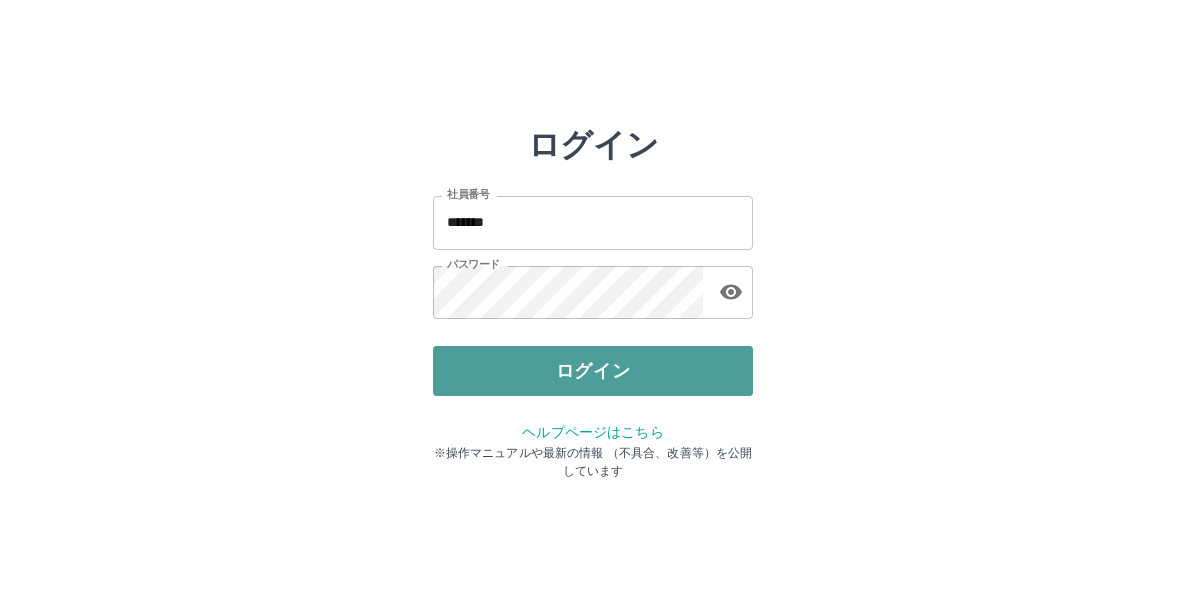 click on "ログイン" at bounding box center (593, 371) 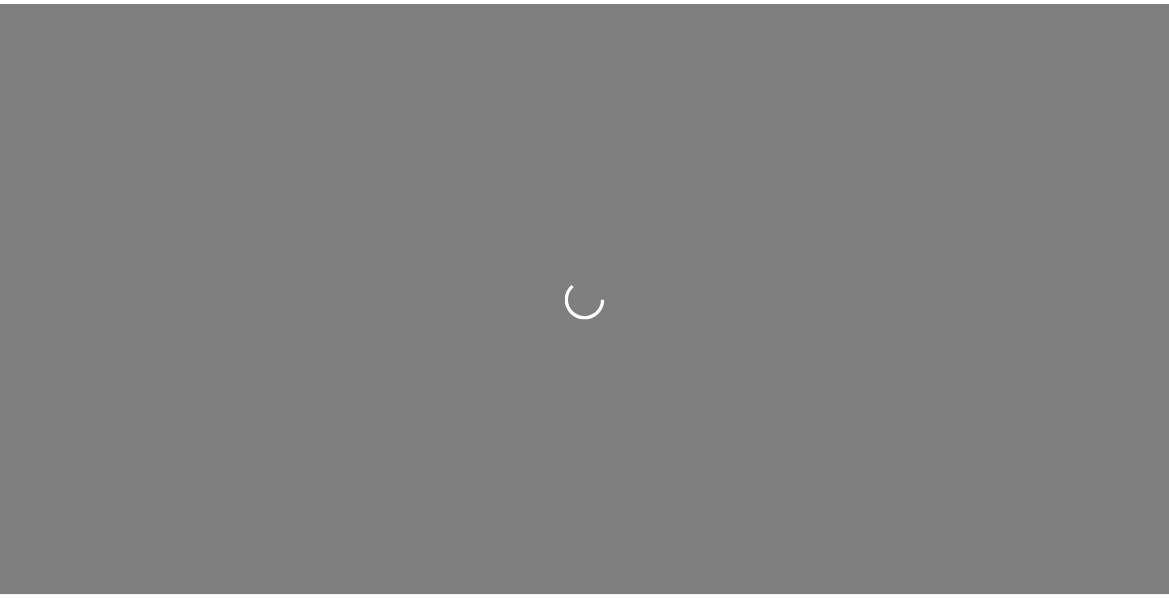 scroll, scrollTop: 0, scrollLeft: 0, axis: both 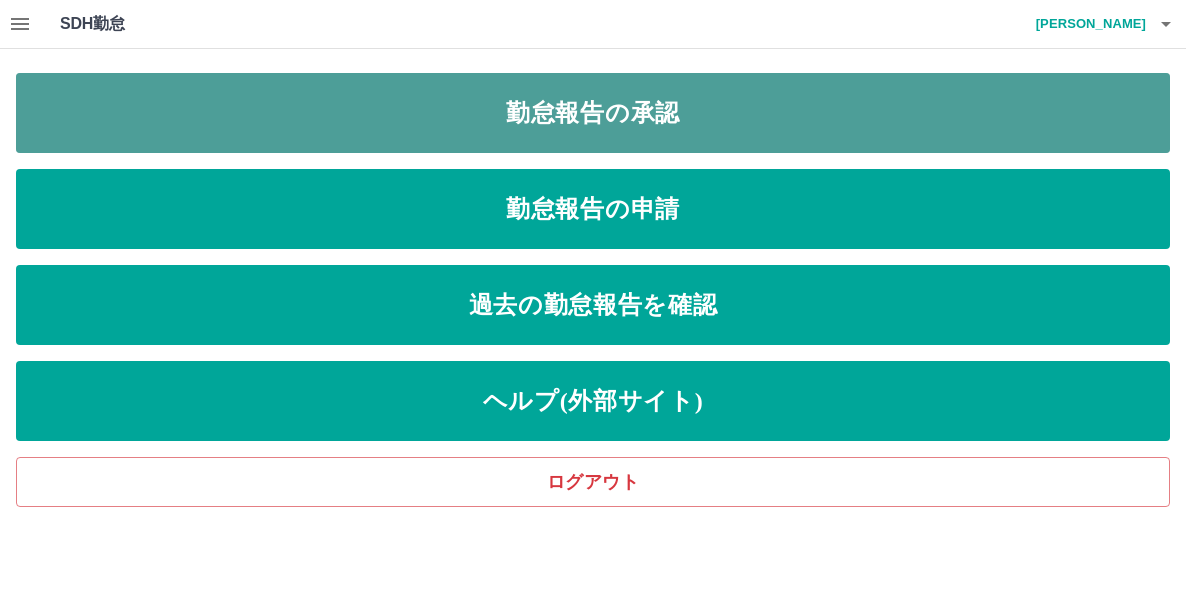 click on "勤怠報告の承認" at bounding box center [593, 113] 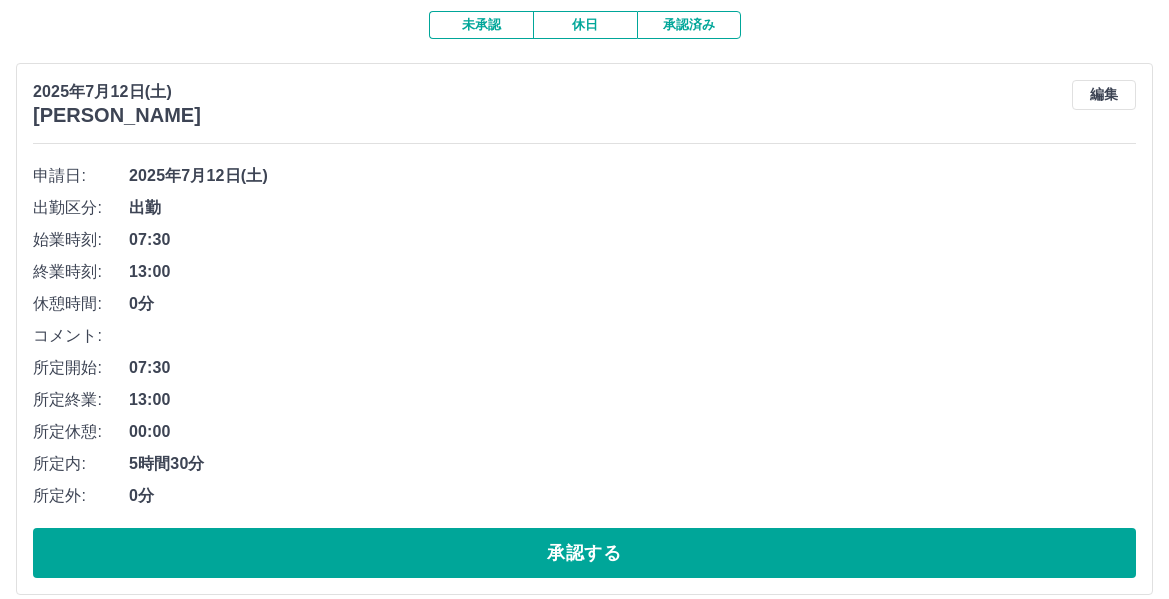 scroll, scrollTop: 180, scrollLeft: 0, axis: vertical 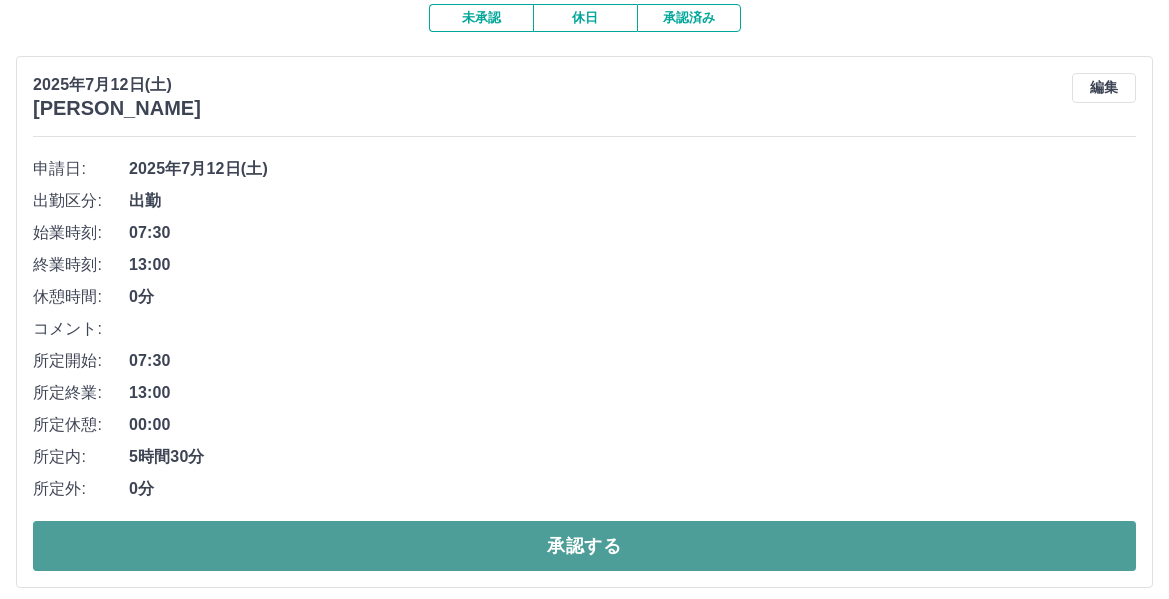 click on "承認する" at bounding box center (584, 546) 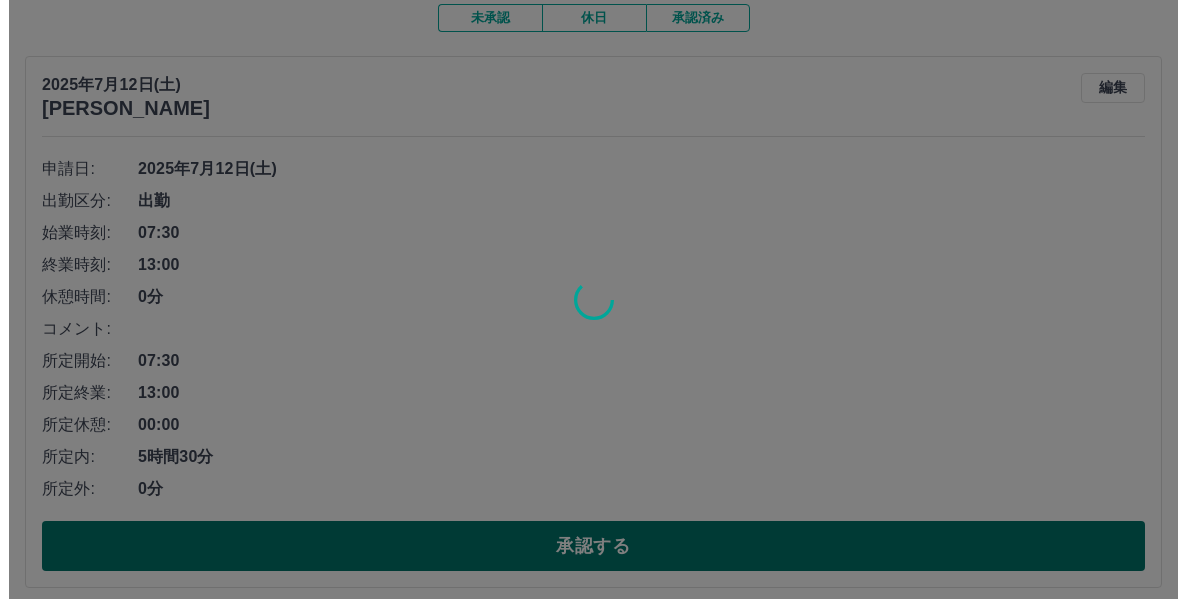 scroll, scrollTop: 0, scrollLeft: 0, axis: both 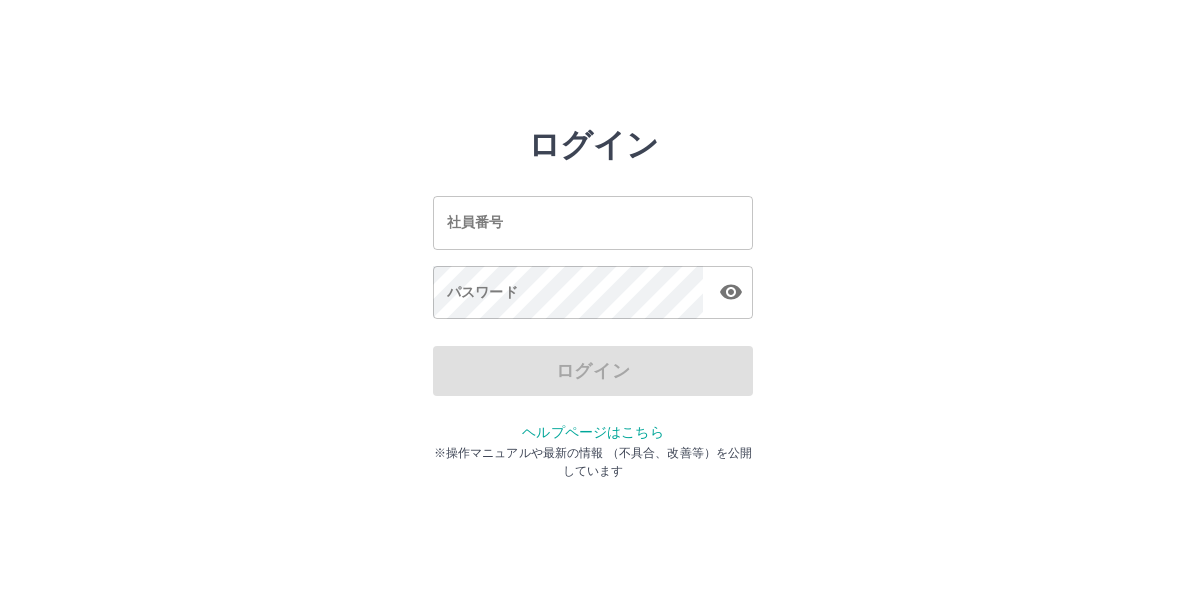 click on "社員番号" at bounding box center (593, 222) 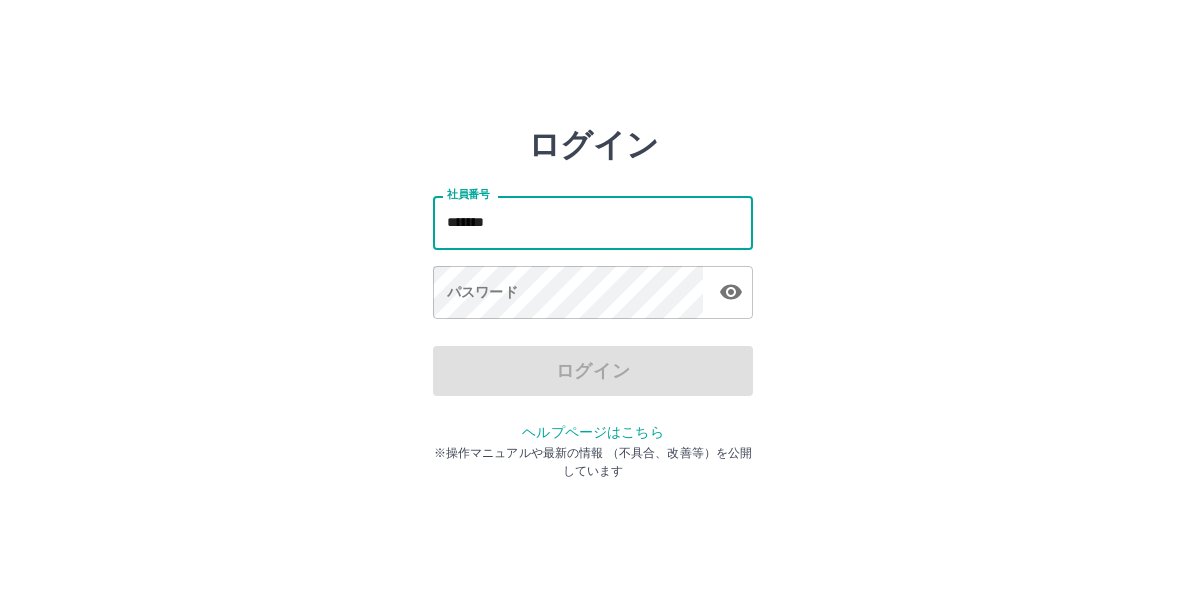 type on "*******" 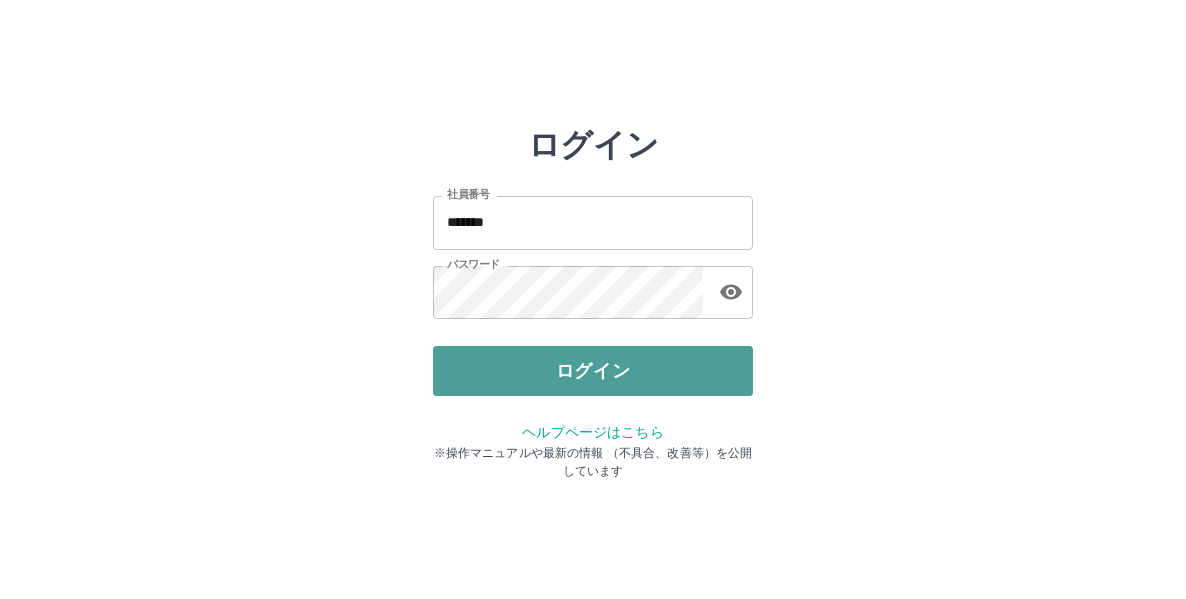 click on "ログイン" at bounding box center [593, 371] 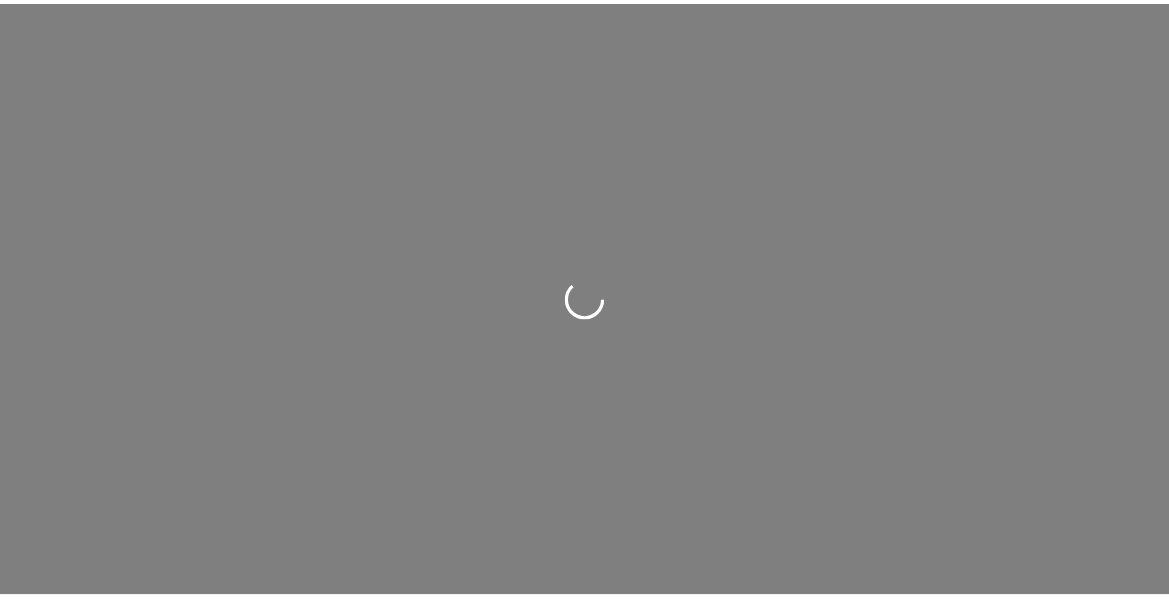 scroll, scrollTop: 0, scrollLeft: 0, axis: both 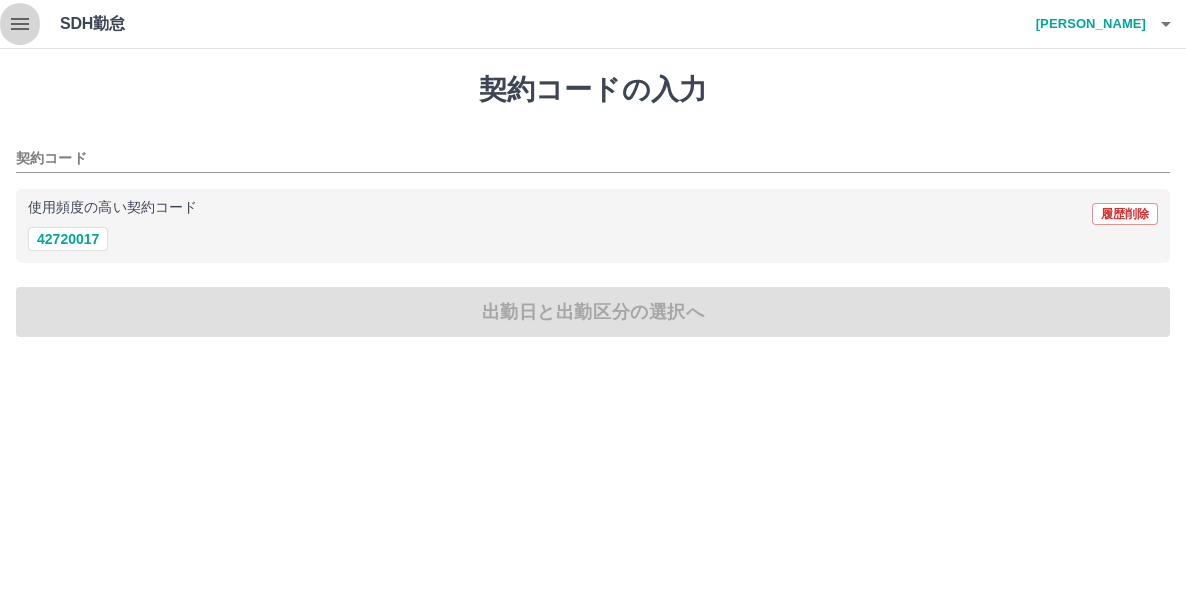 click 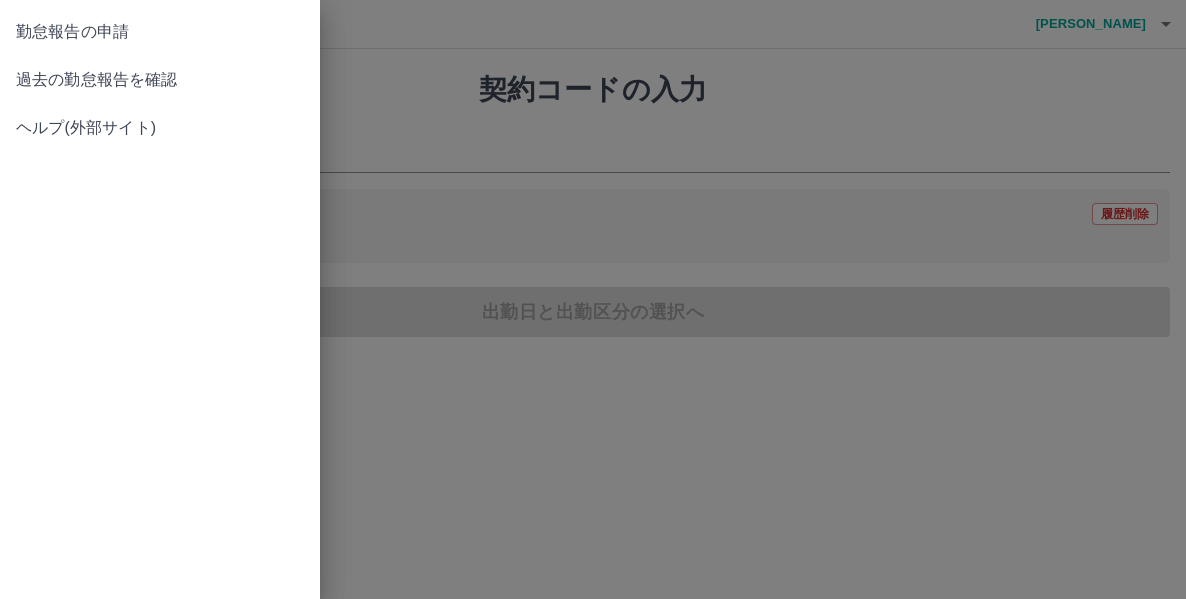 click on "過去の勤怠報告を確認" at bounding box center [160, 80] 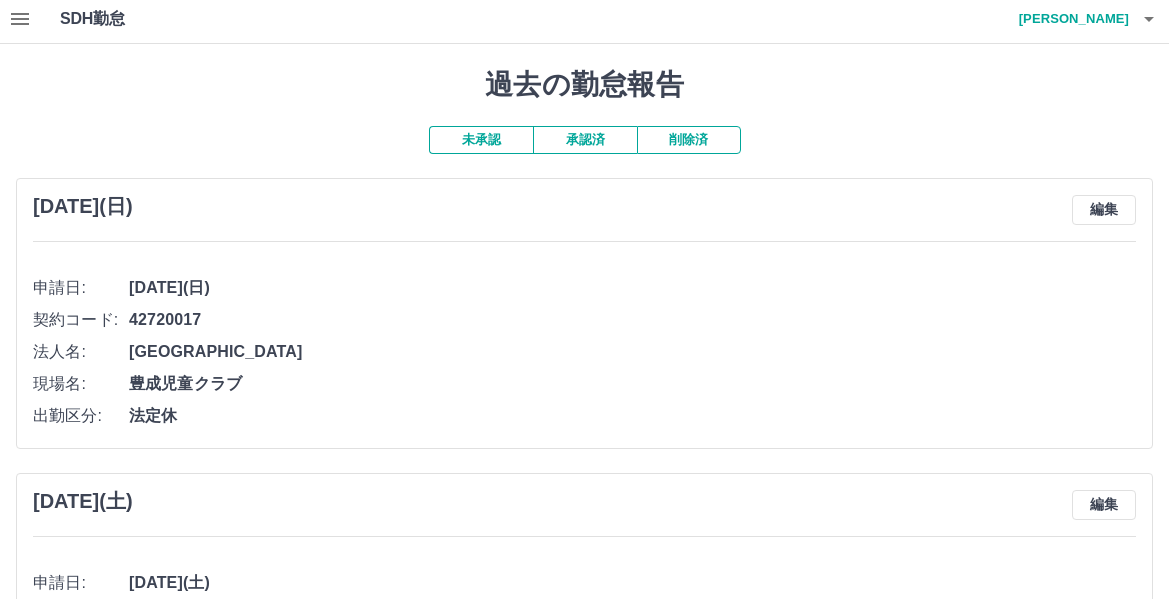 scroll, scrollTop: 0, scrollLeft: 0, axis: both 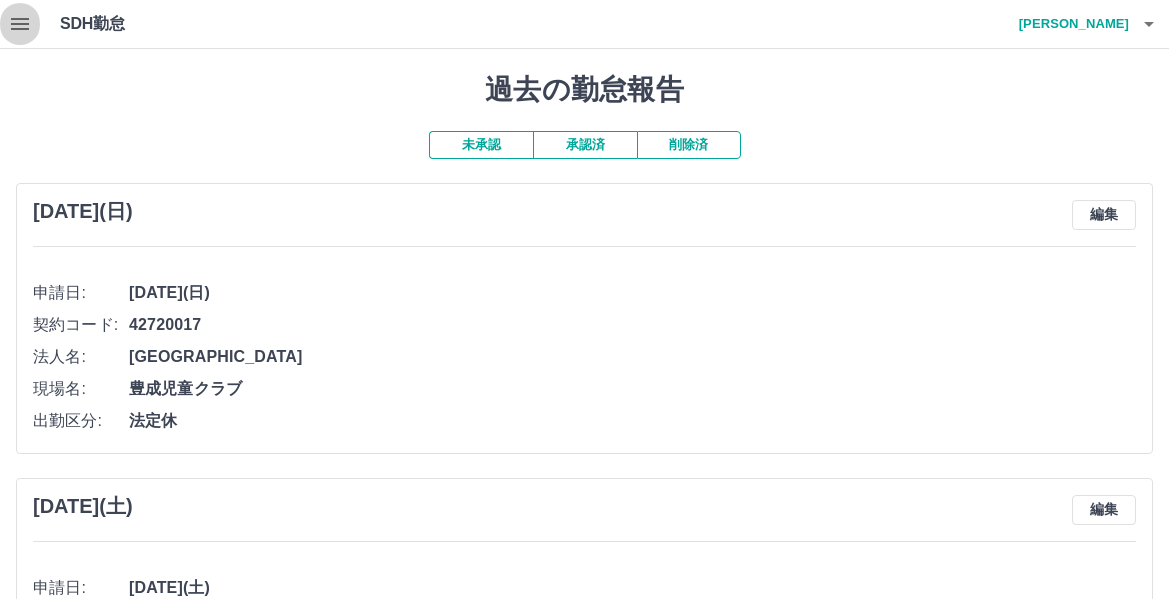 click 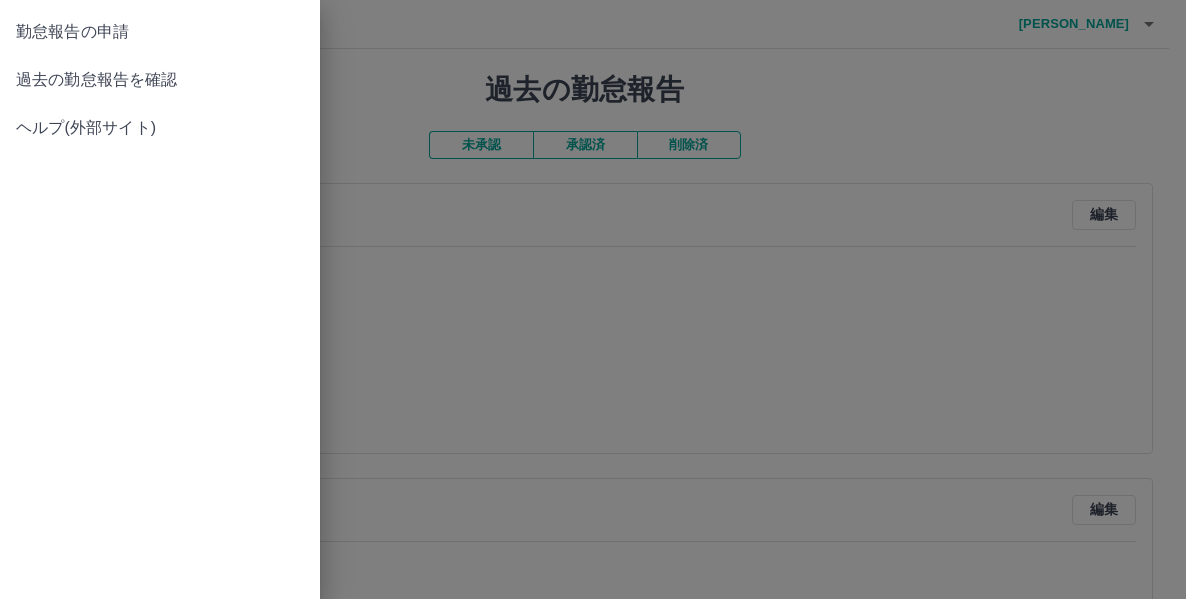 click at bounding box center (593, 299) 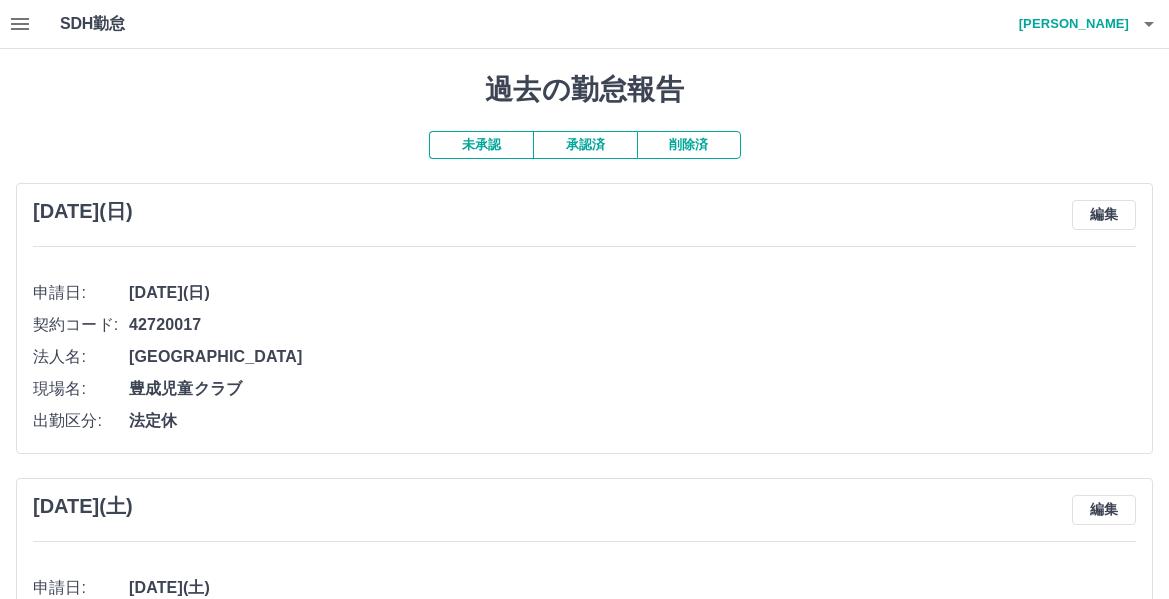 click on "承認済" at bounding box center (585, 145) 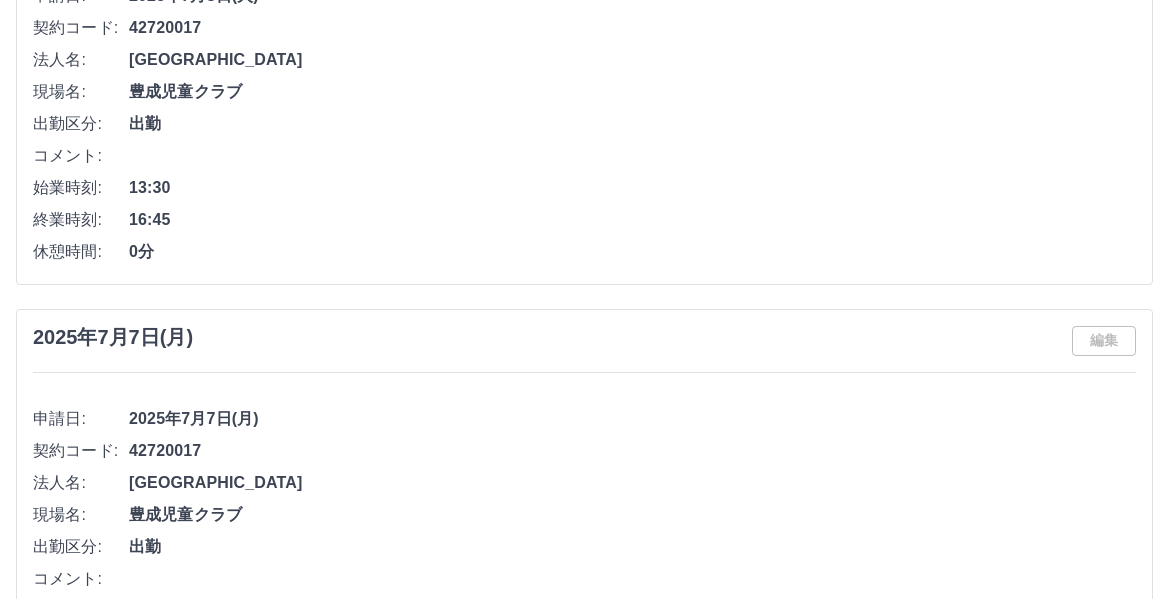 scroll, scrollTop: 1168, scrollLeft: 0, axis: vertical 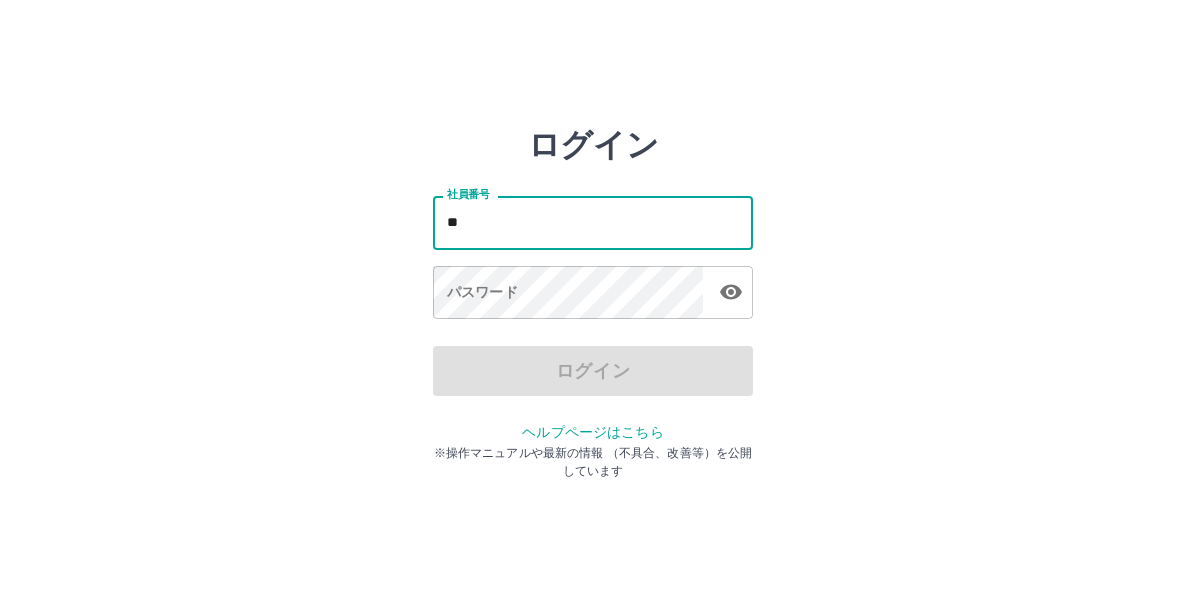 type on "*" 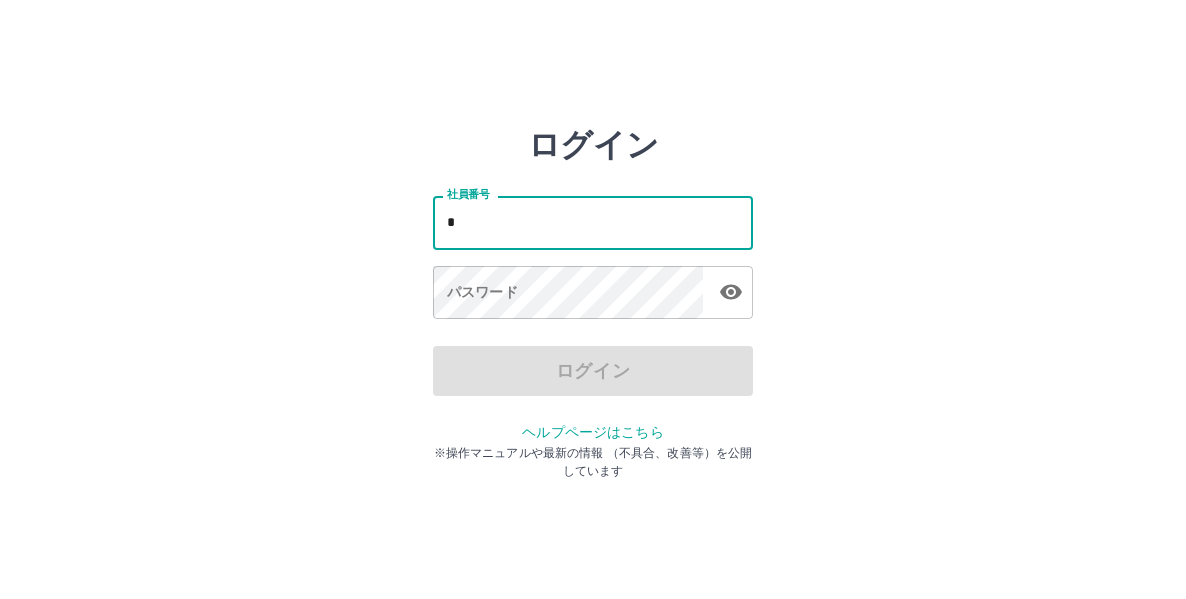 type 